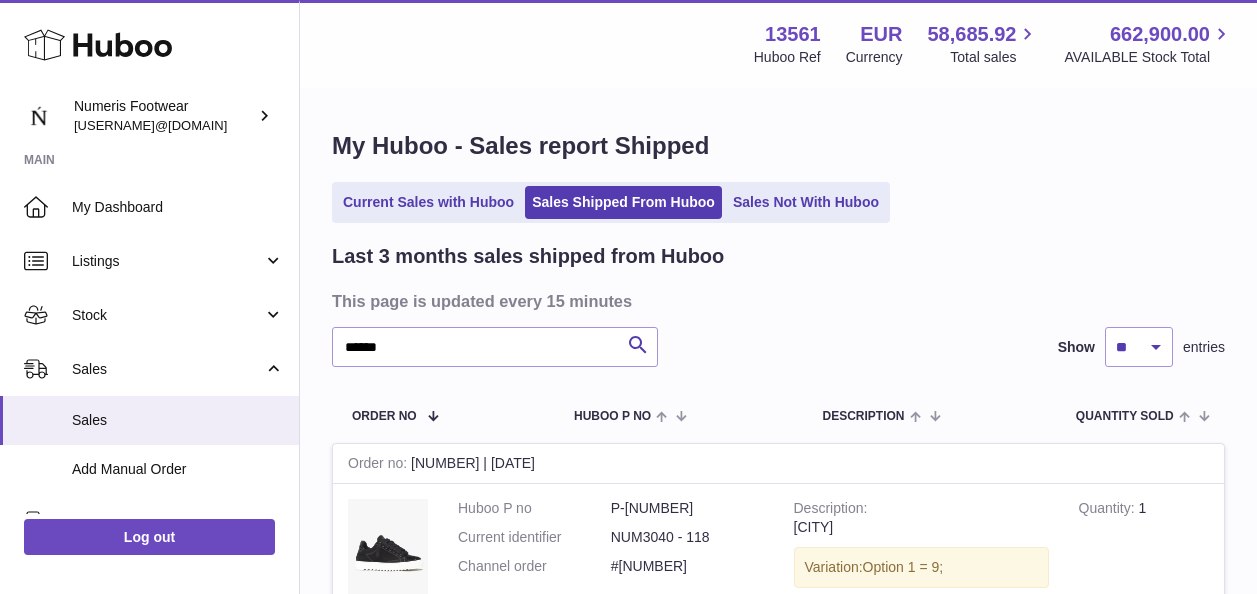 scroll, scrollTop: 294, scrollLeft: 0, axis: vertical 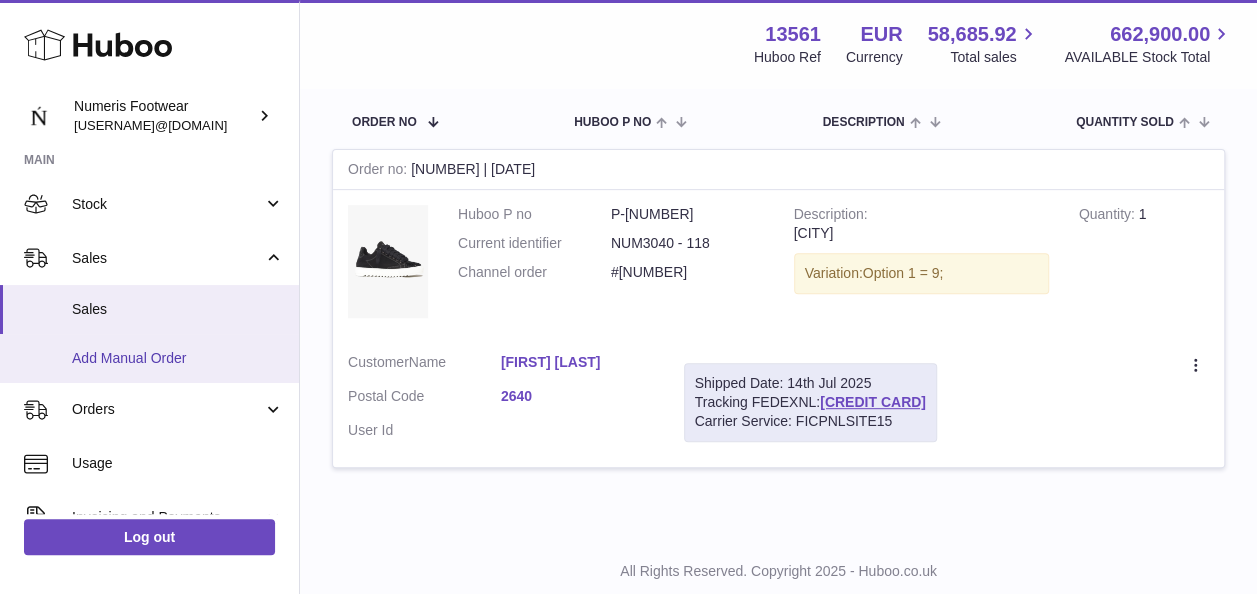 click on "Add Manual Order" at bounding box center (178, 358) 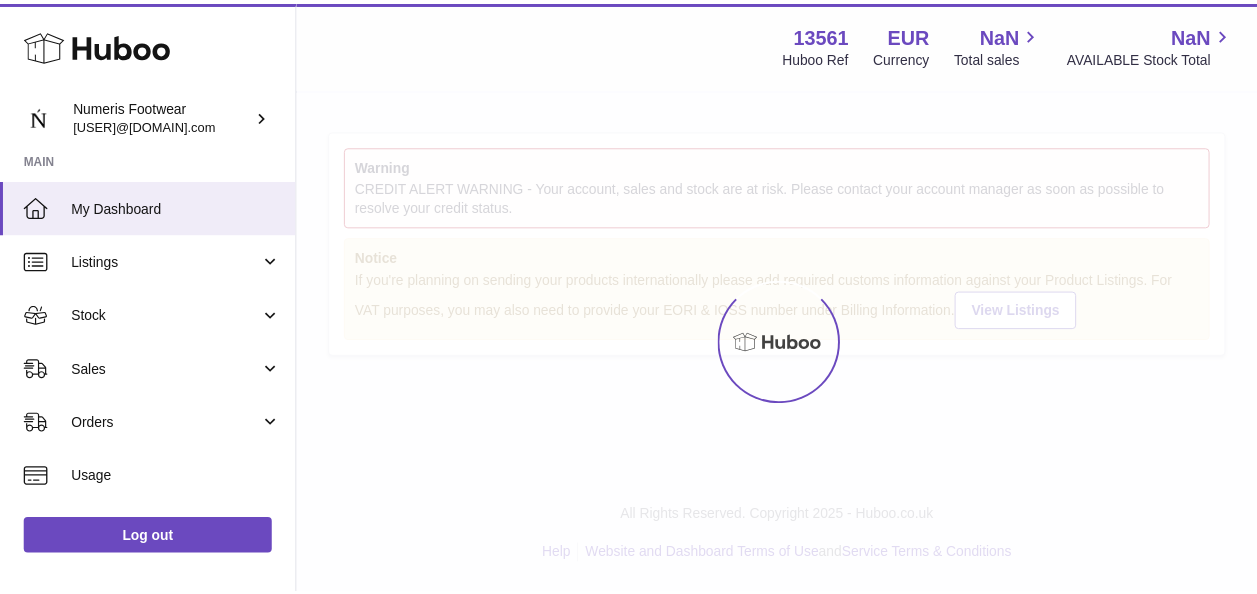 scroll, scrollTop: 0, scrollLeft: 0, axis: both 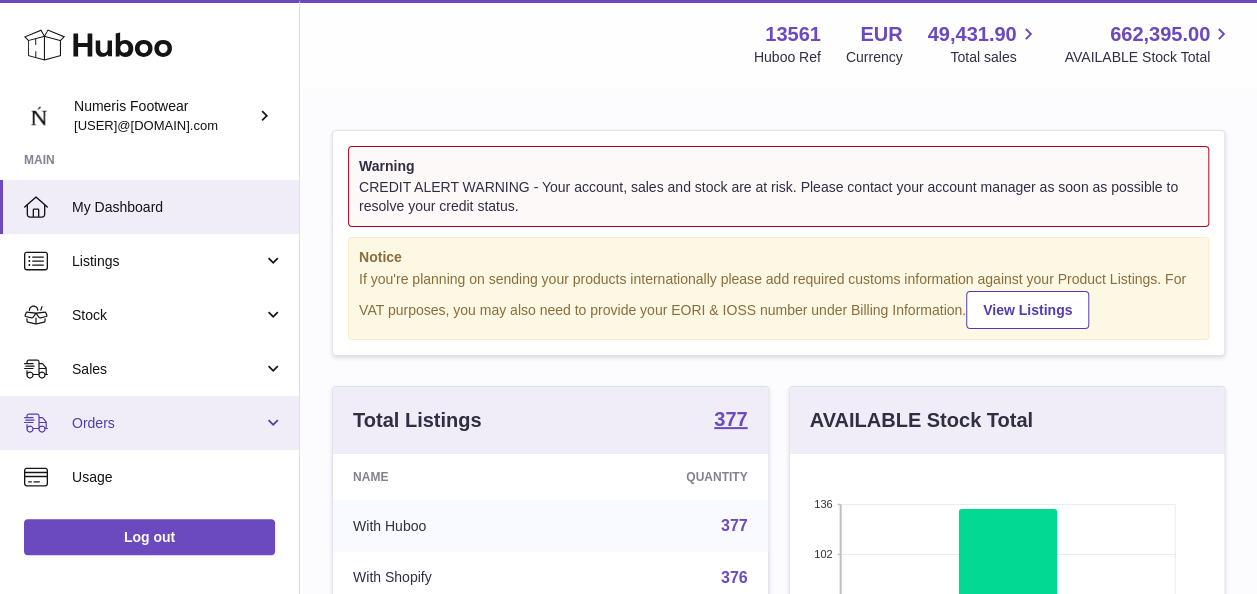 click on "Orders" at bounding box center [167, 423] 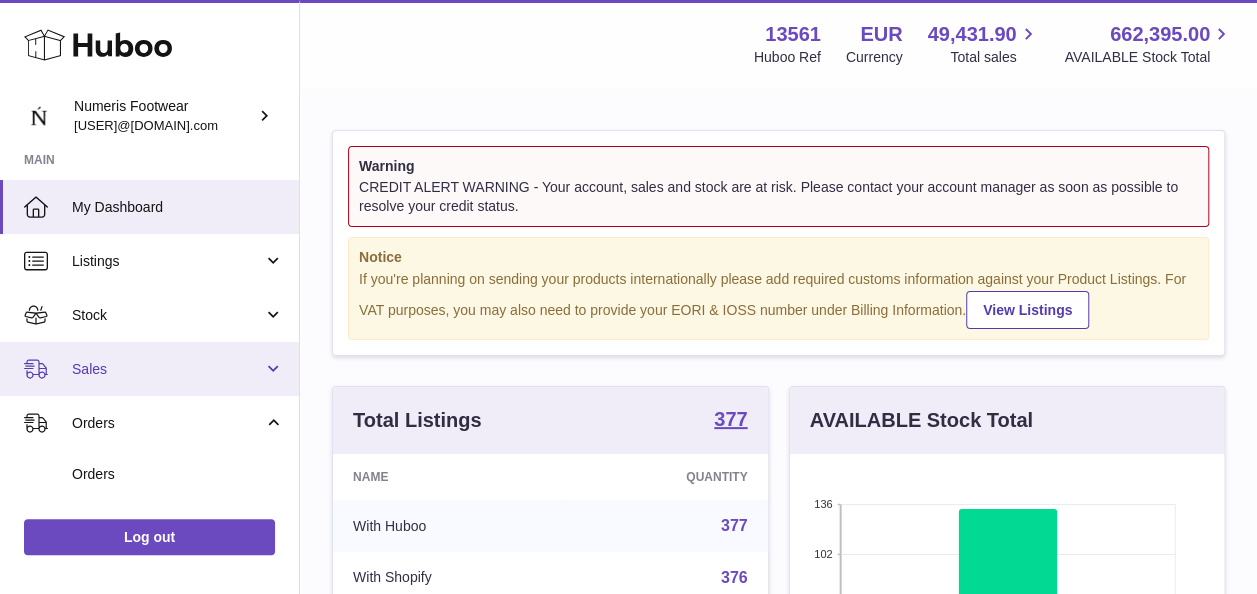 click on "Sales" at bounding box center (149, 369) 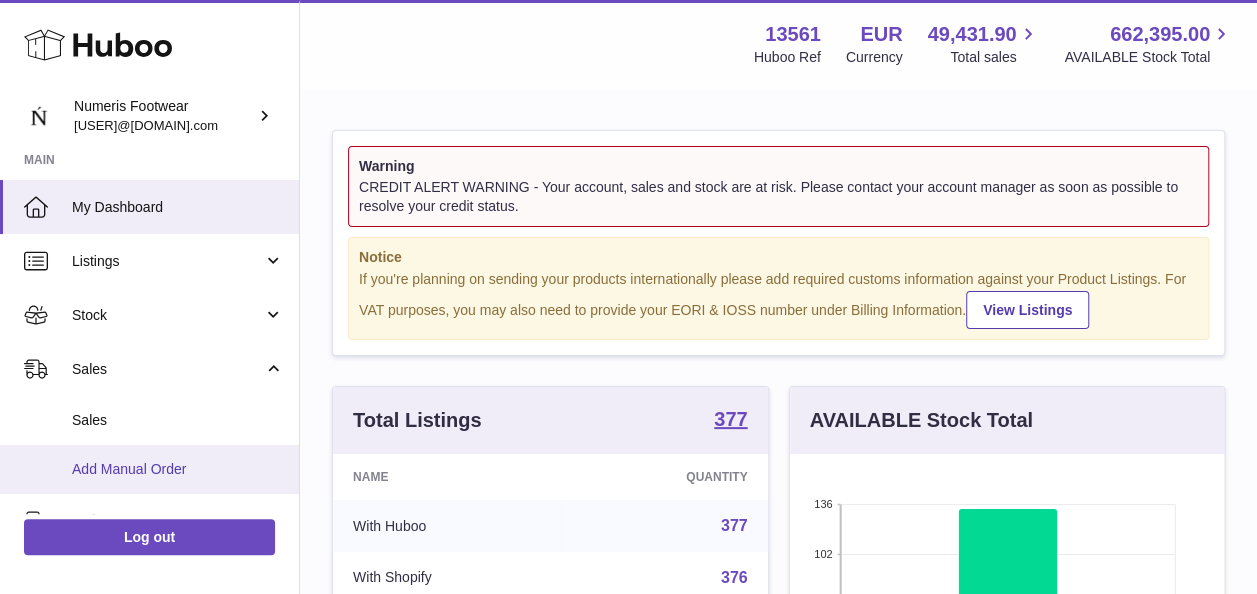 click on "Add Manual Order" at bounding box center [149, 469] 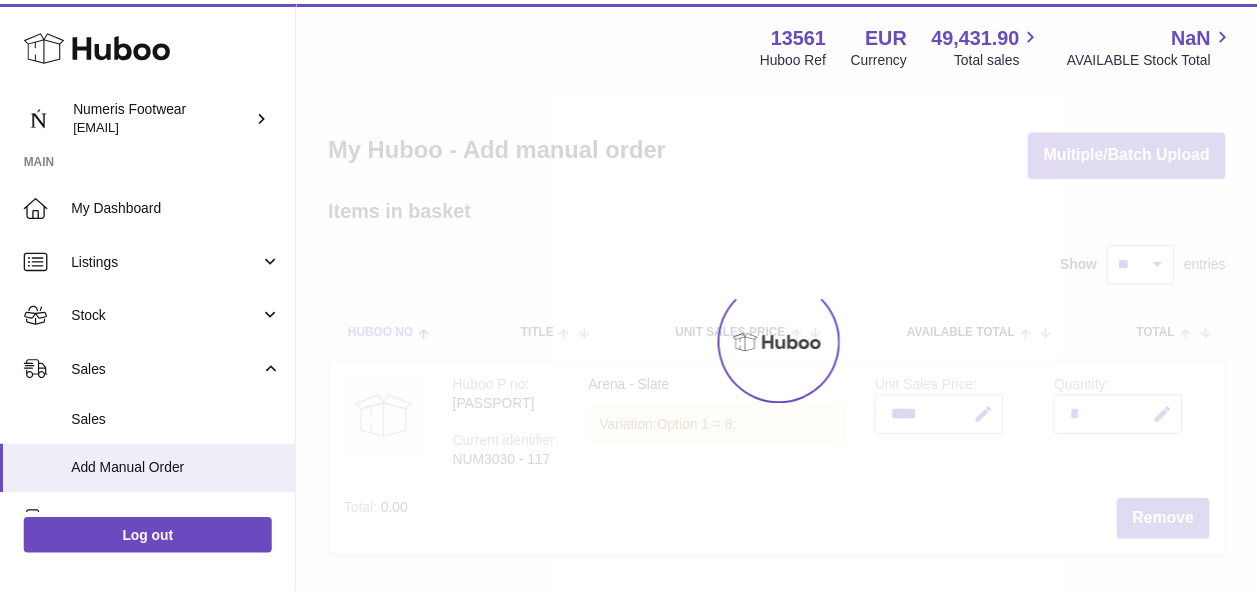 scroll, scrollTop: 0, scrollLeft: 0, axis: both 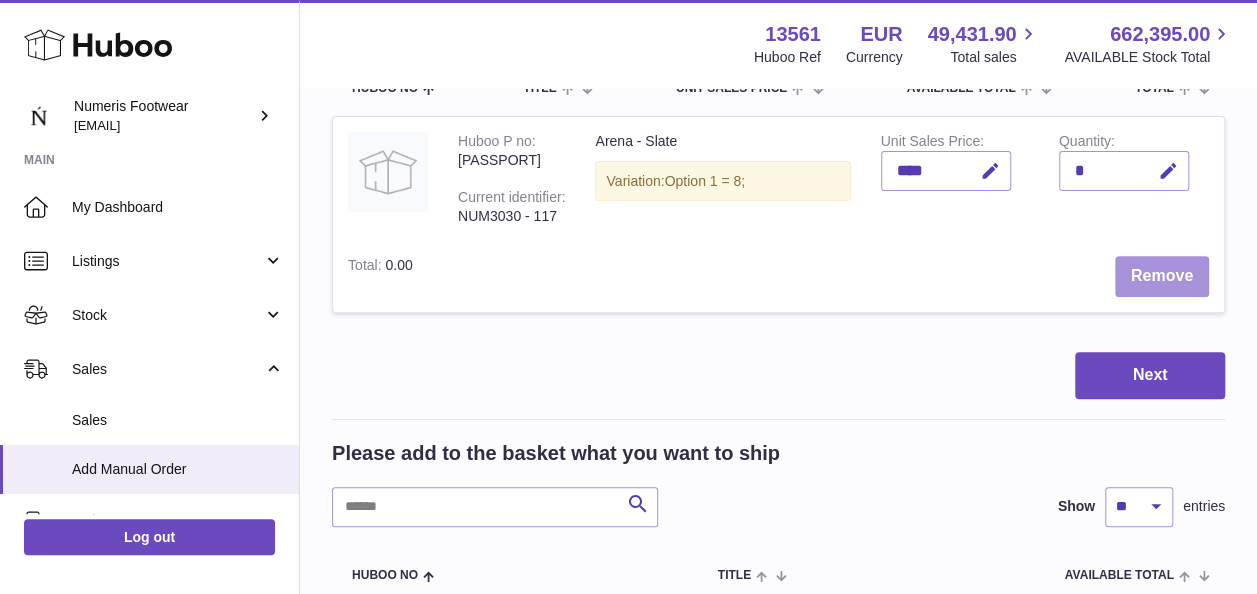 click on "Remove" at bounding box center (1162, 276) 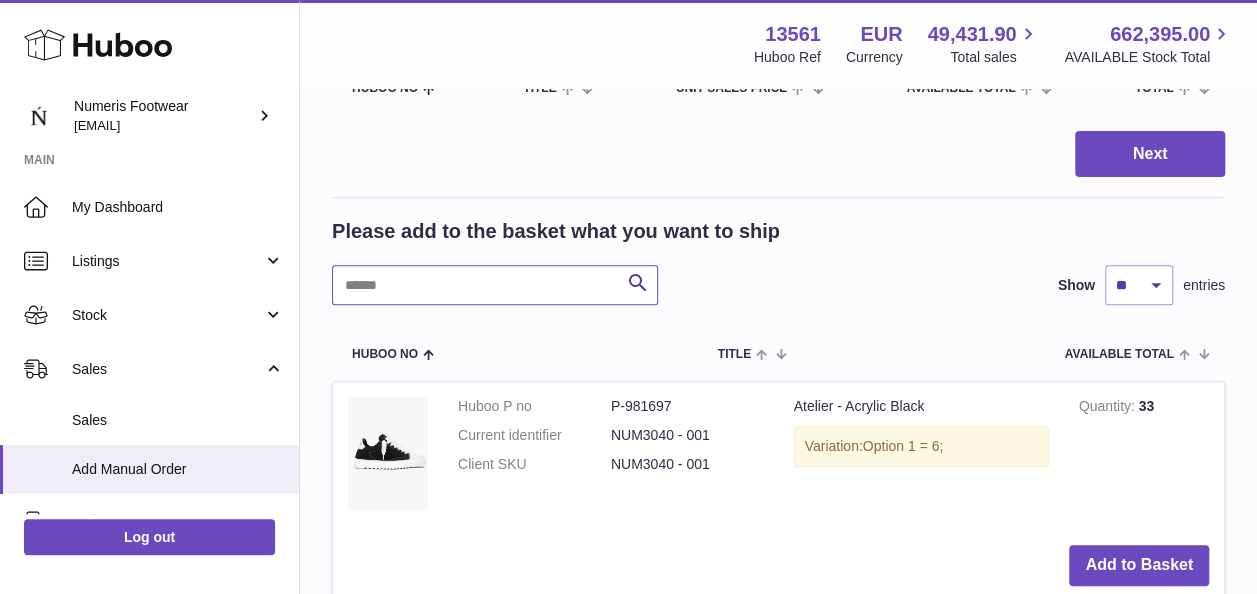click at bounding box center (495, 285) 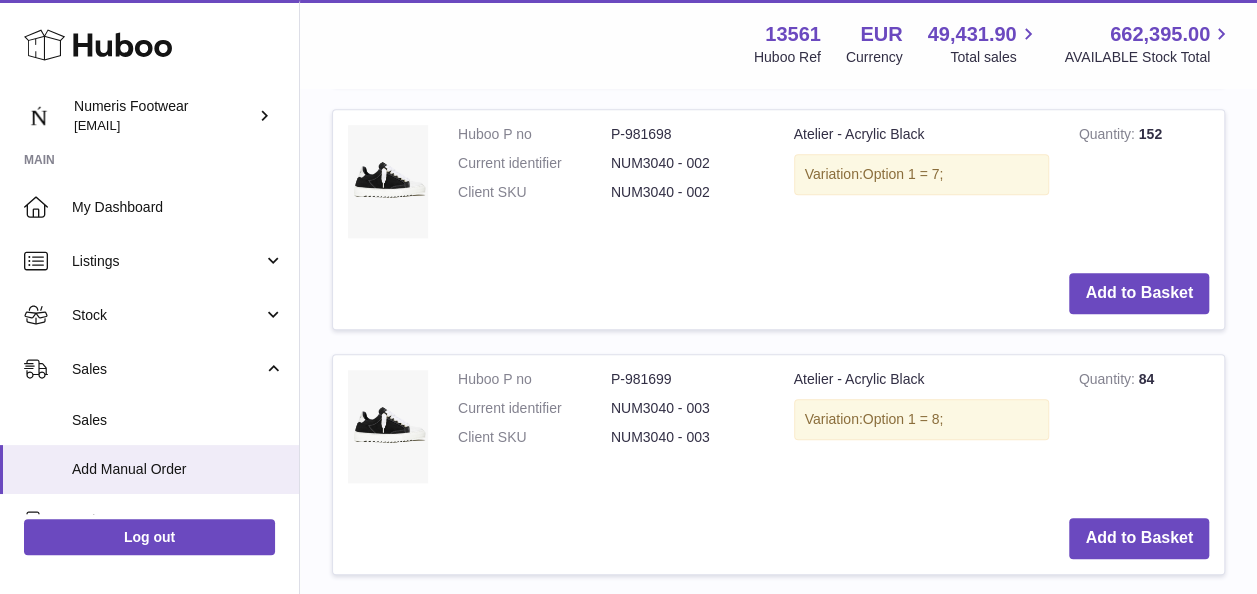 scroll, scrollTop: 892, scrollLeft: 0, axis: vertical 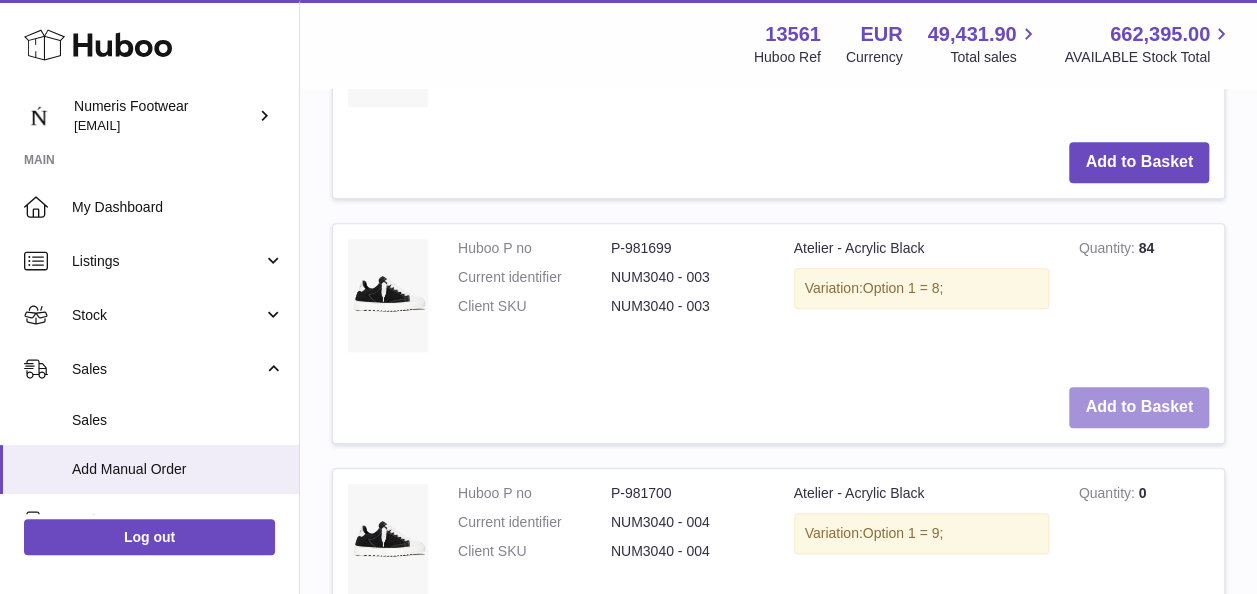 type on "**********" 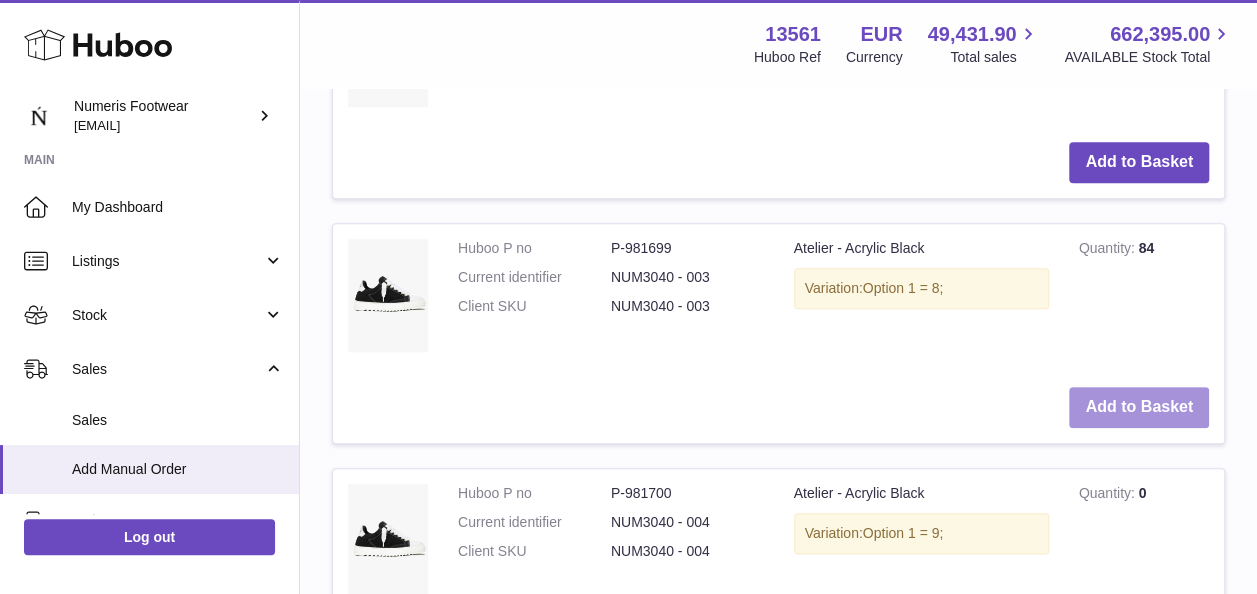 click on "Add to Basket" at bounding box center [1139, 407] 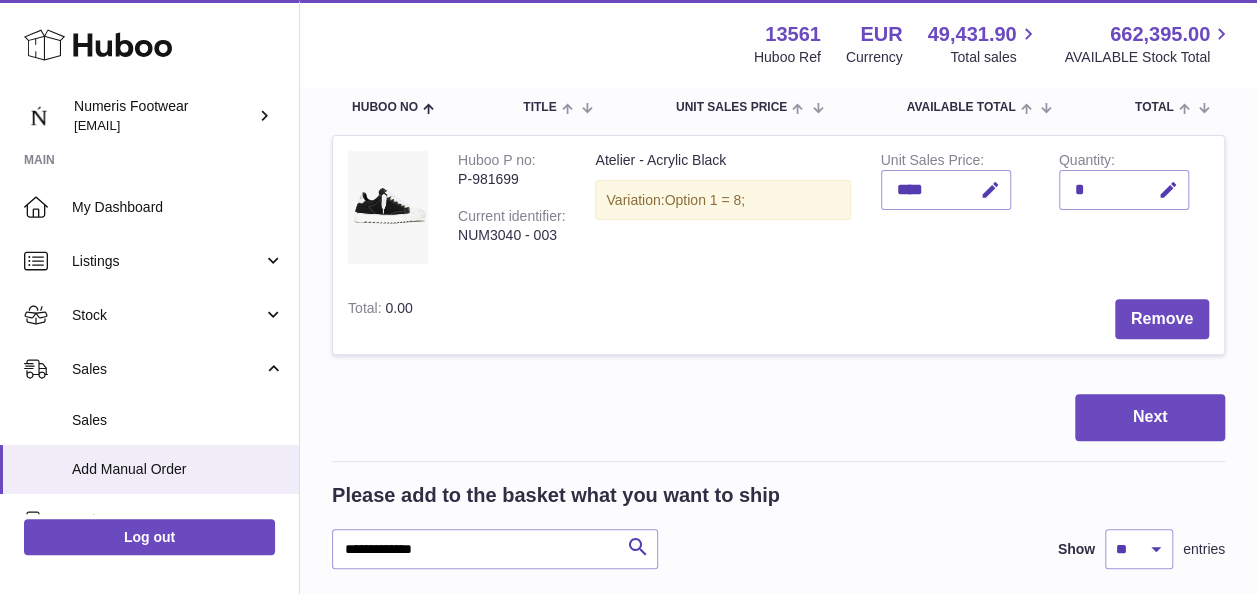 scroll, scrollTop: 224, scrollLeft: 0, axis: vertical 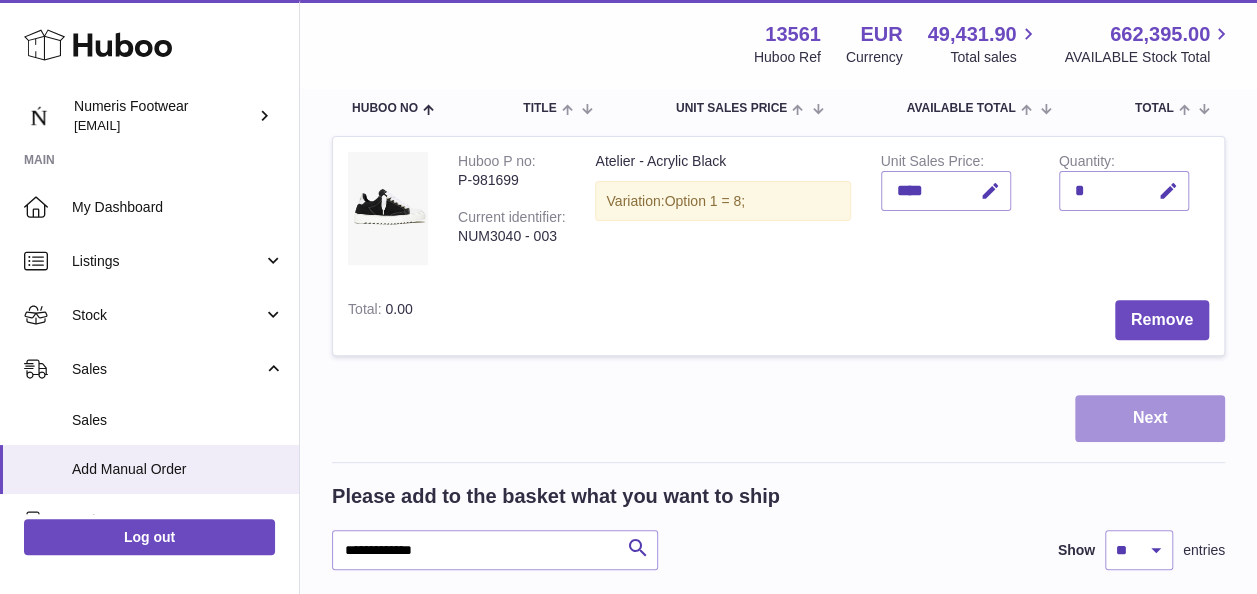 click on "Next" at bounding box center (1150, 418) 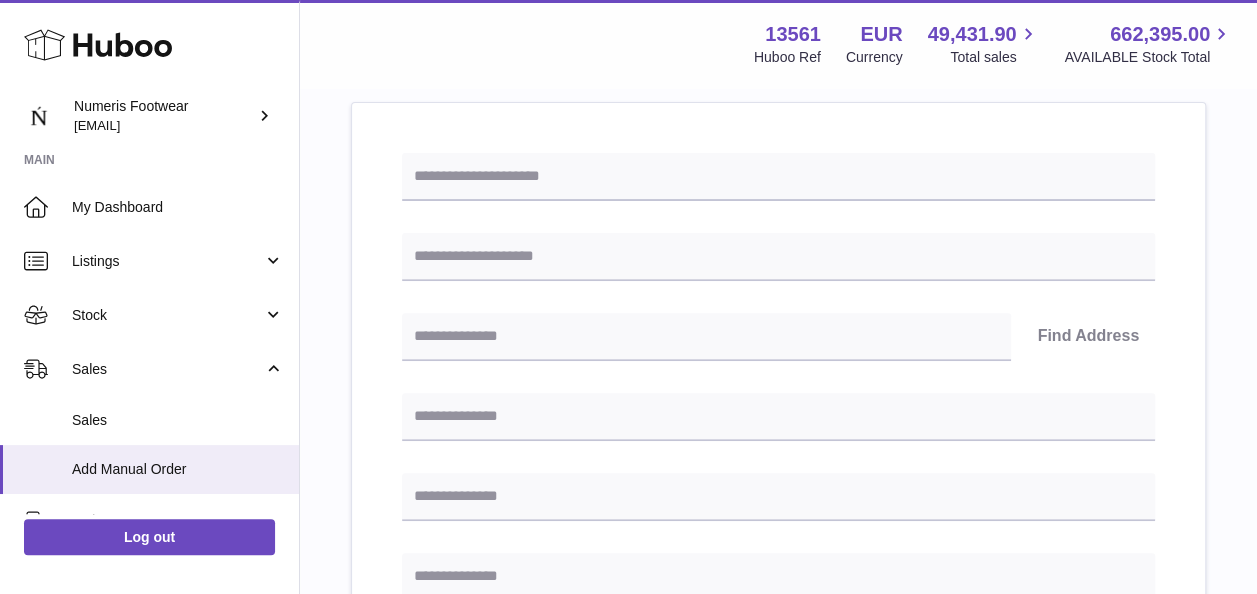 scroll, scrollTop: 0, scrollLeft: 0, axis: both 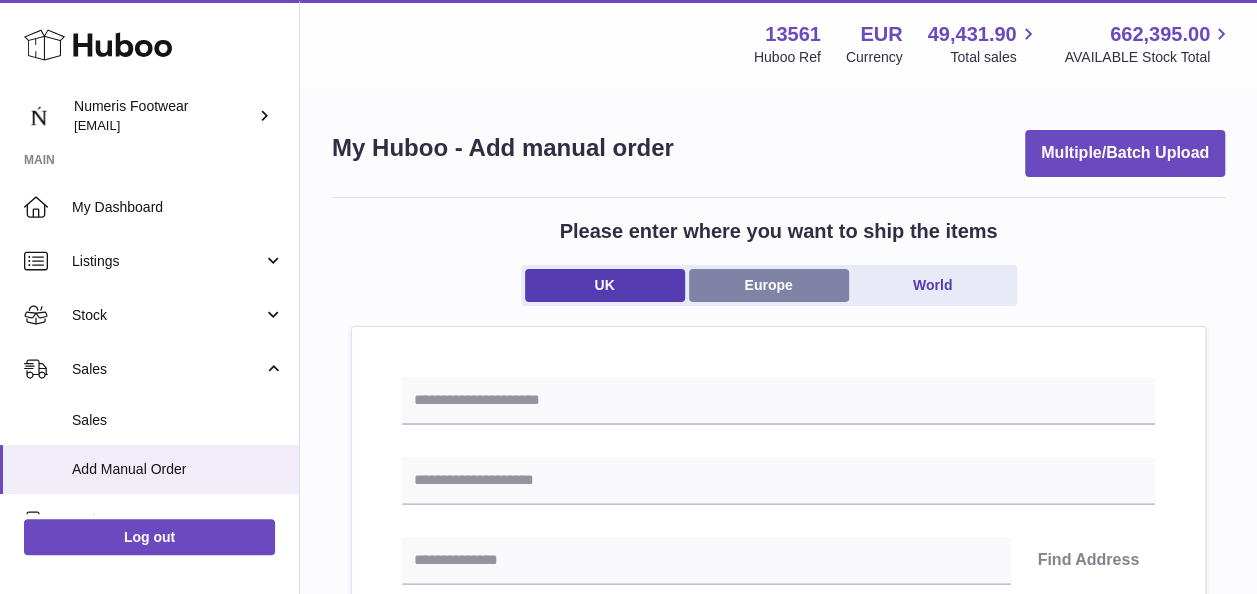 click on "Europe" at bounding box center [769, 285] 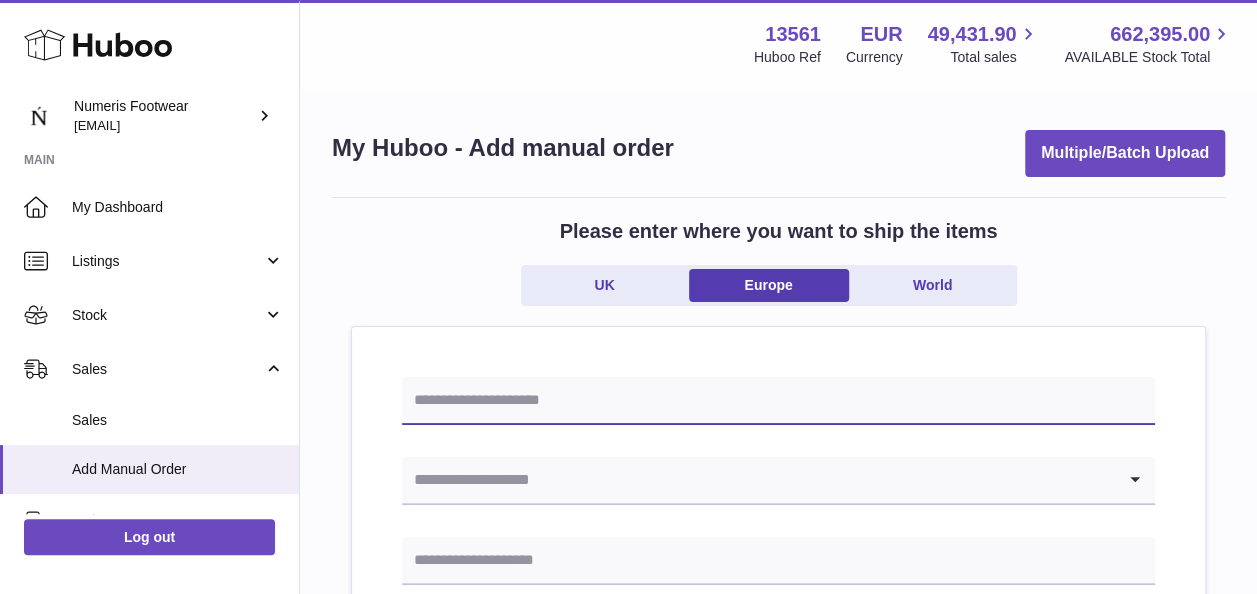 click at bounding box center (778, 401) 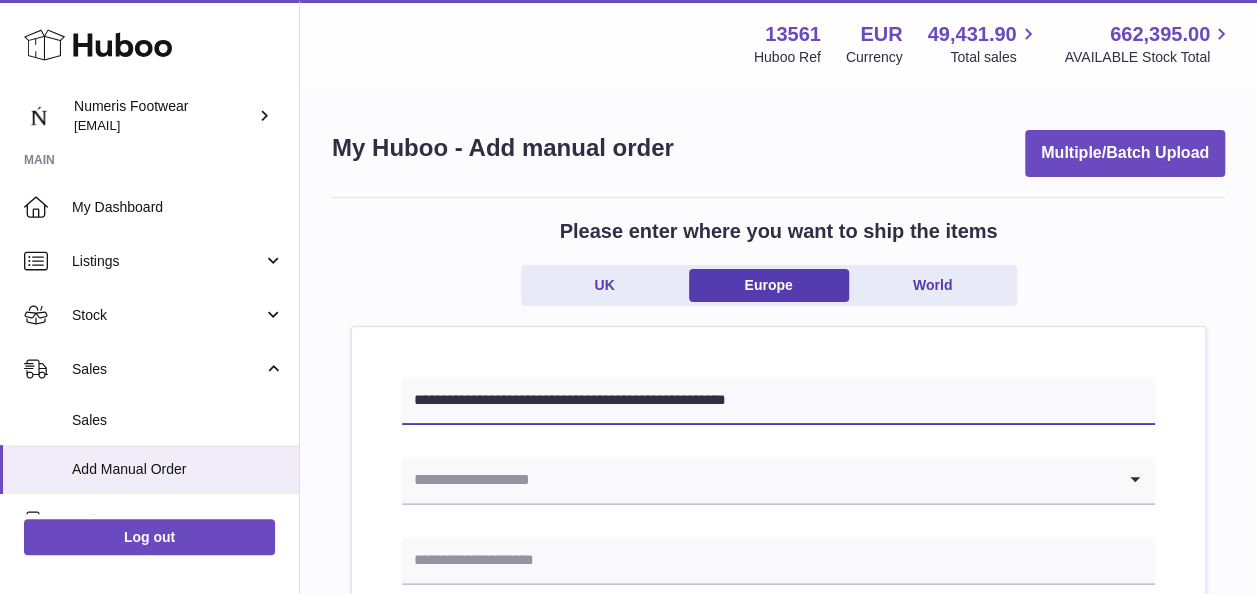 drag, startPoint x: 810, startPoint y: 390, endPoint x: 386, endPoint y: 370, distance: 424.47144 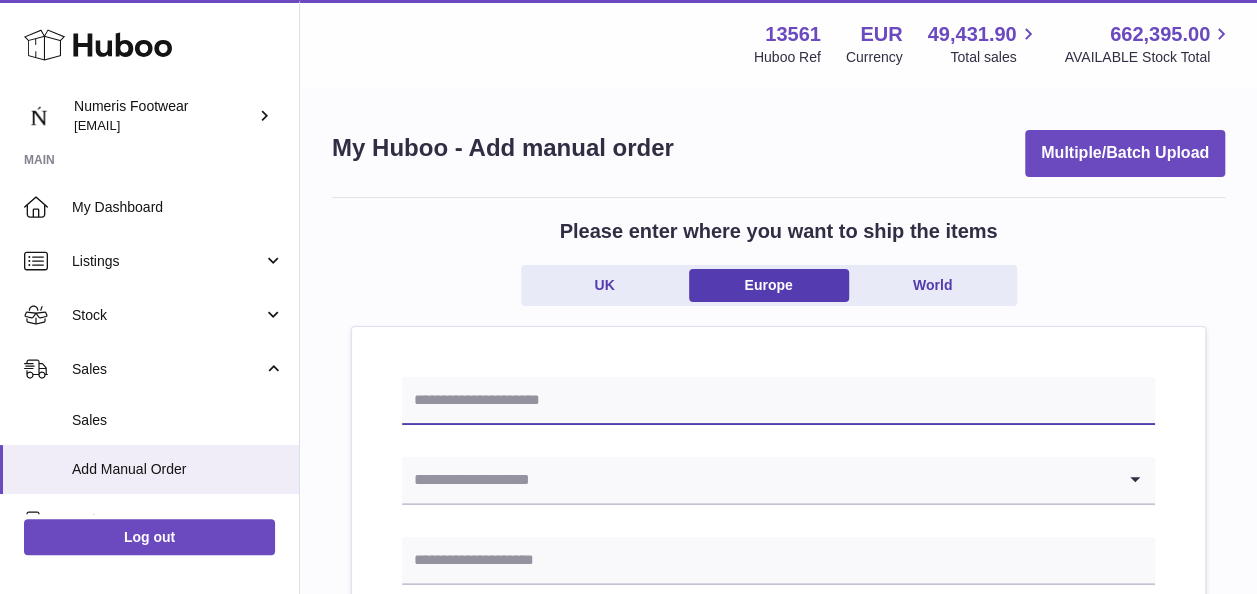 click at bounding box center (778, 401) 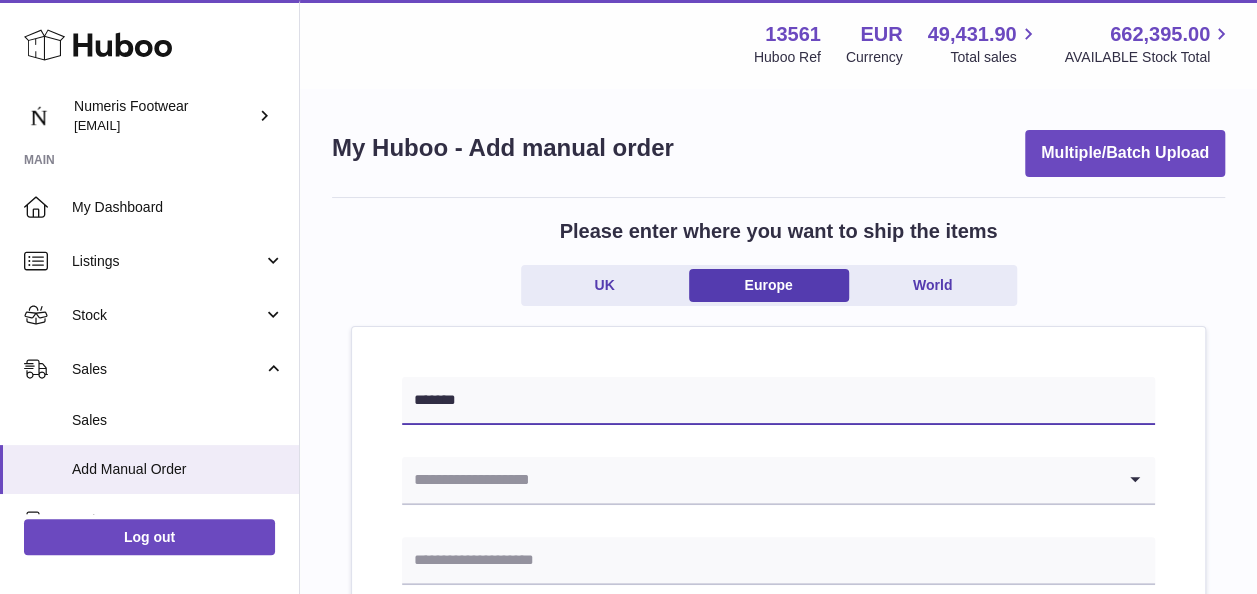 type on "*******" 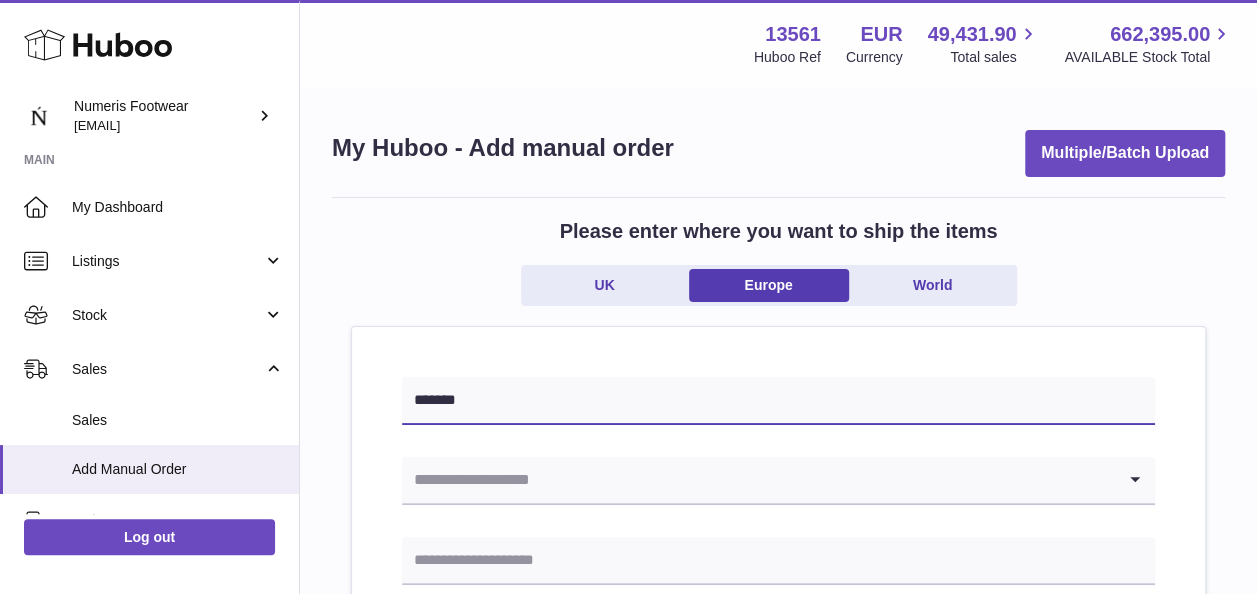drag, startPoint x: 462, startPoint y: 387, endPoint x: 350, endPoint y: 364, distance: 114.33722 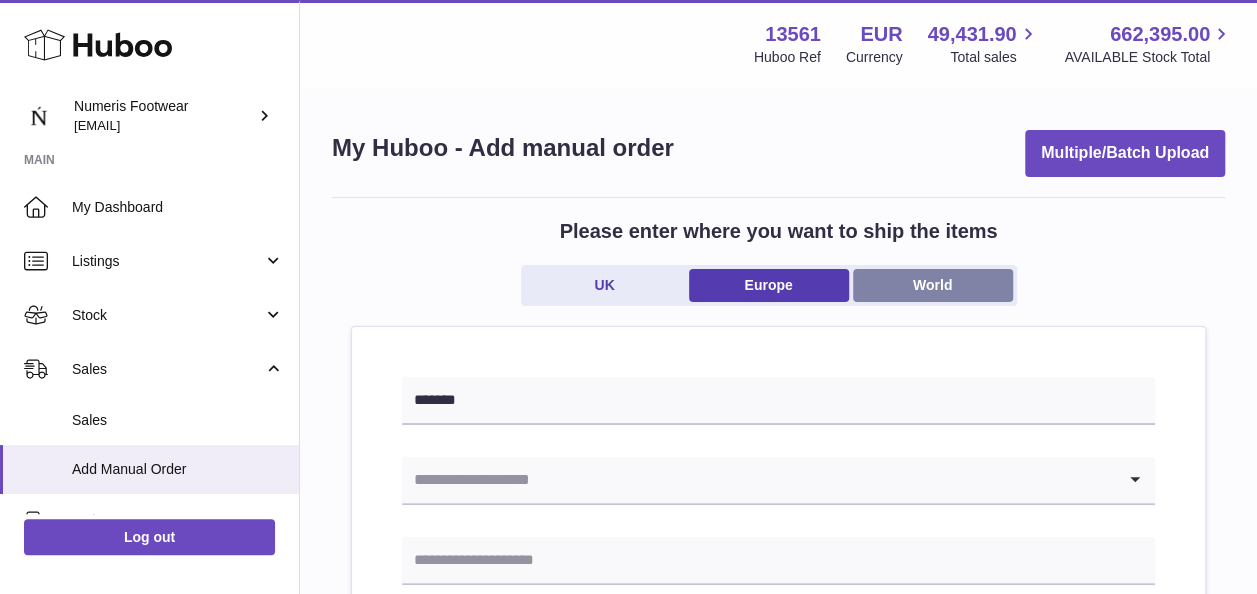 click on "World" at bounding box center [933, 285] 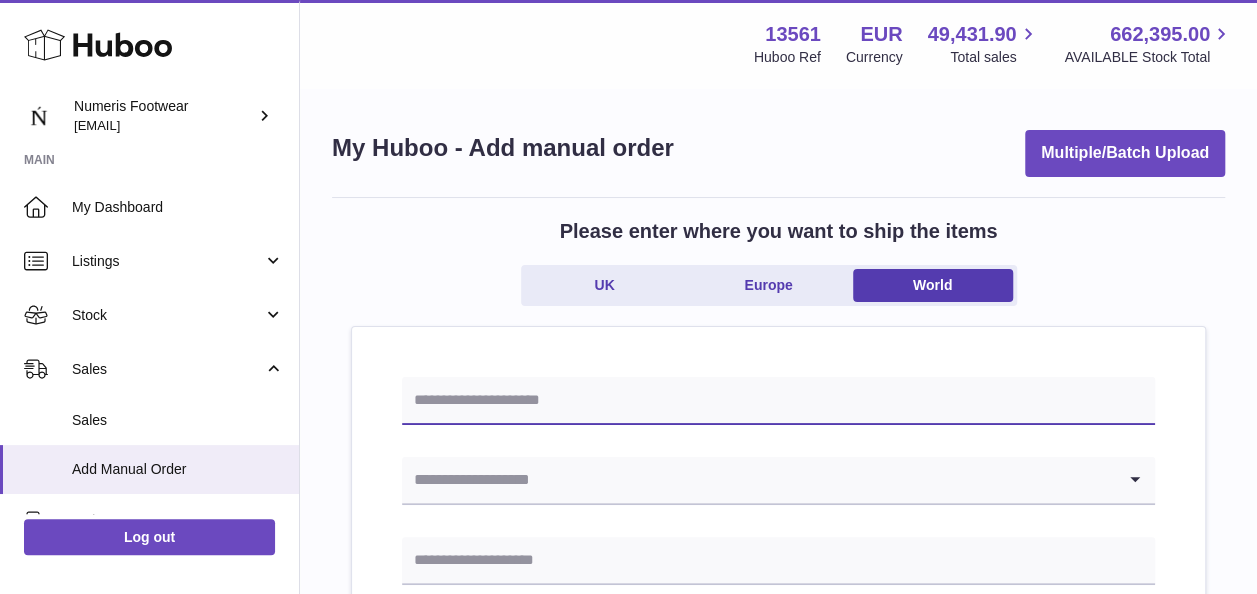 click at bounding box center (778, 401) 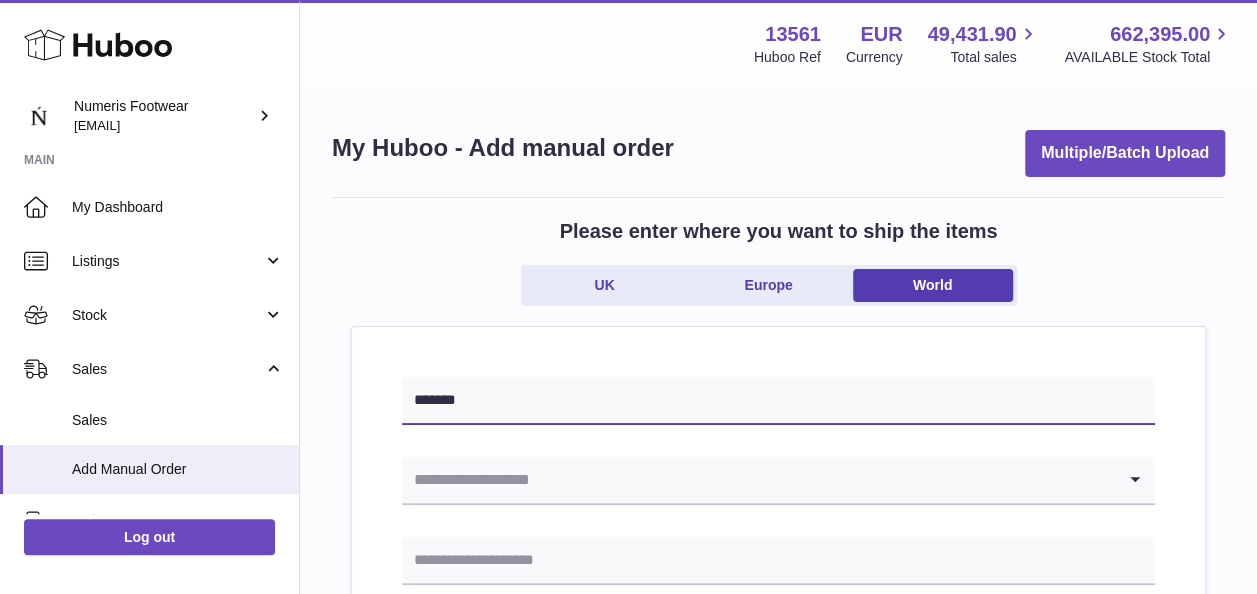 type on "*******" 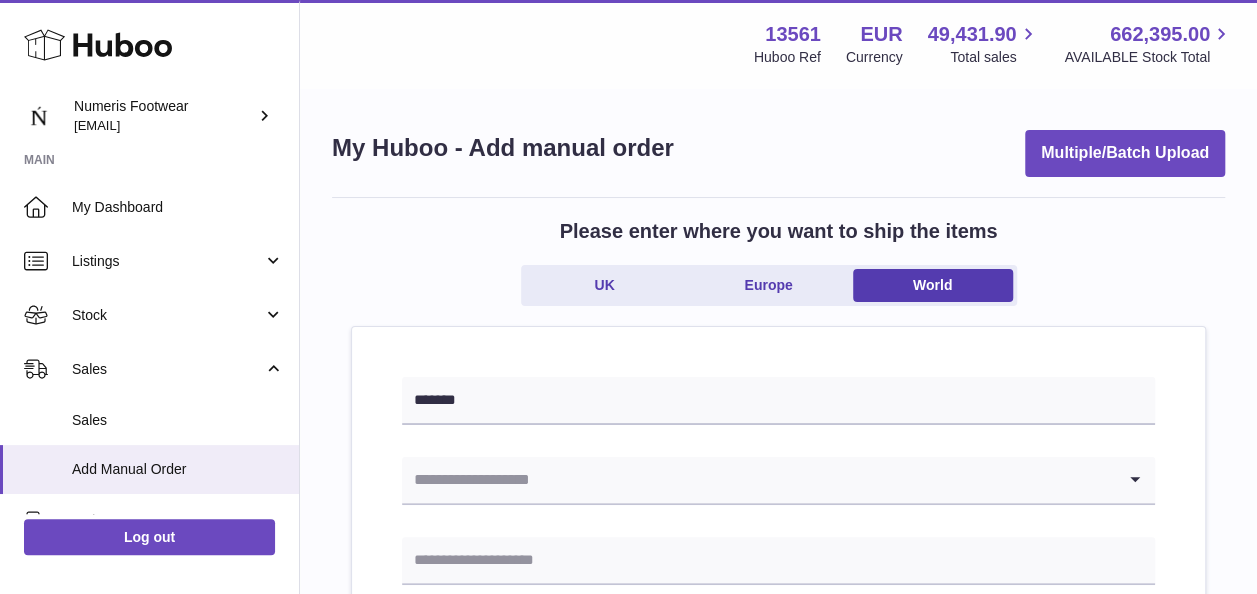 click at bounding box center [758, 480] 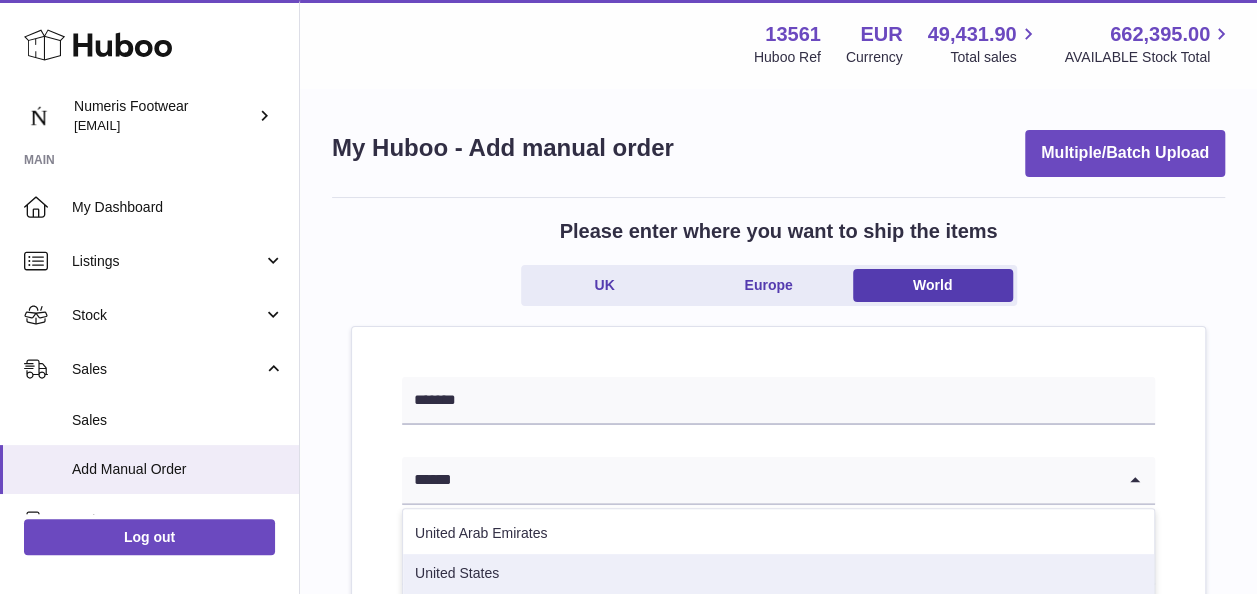click on "United States" at bounding box center [778, 574] 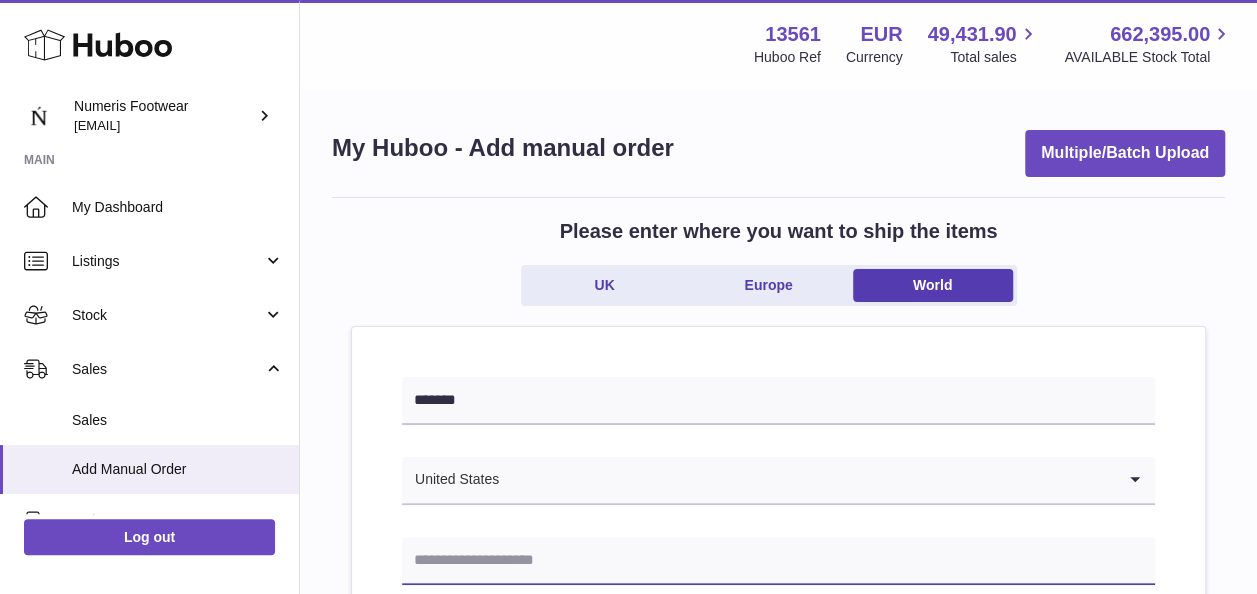 click at bounding box center (778, 561) 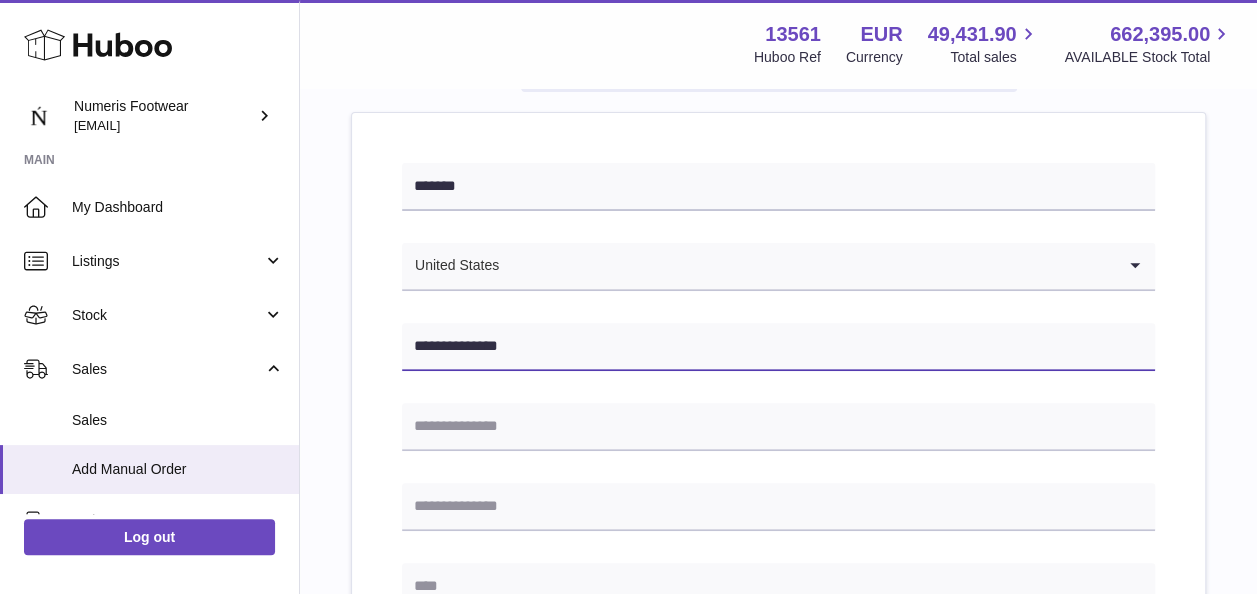 scroll, scrollTop: 217, scrollLeft: 0, axis: vertical 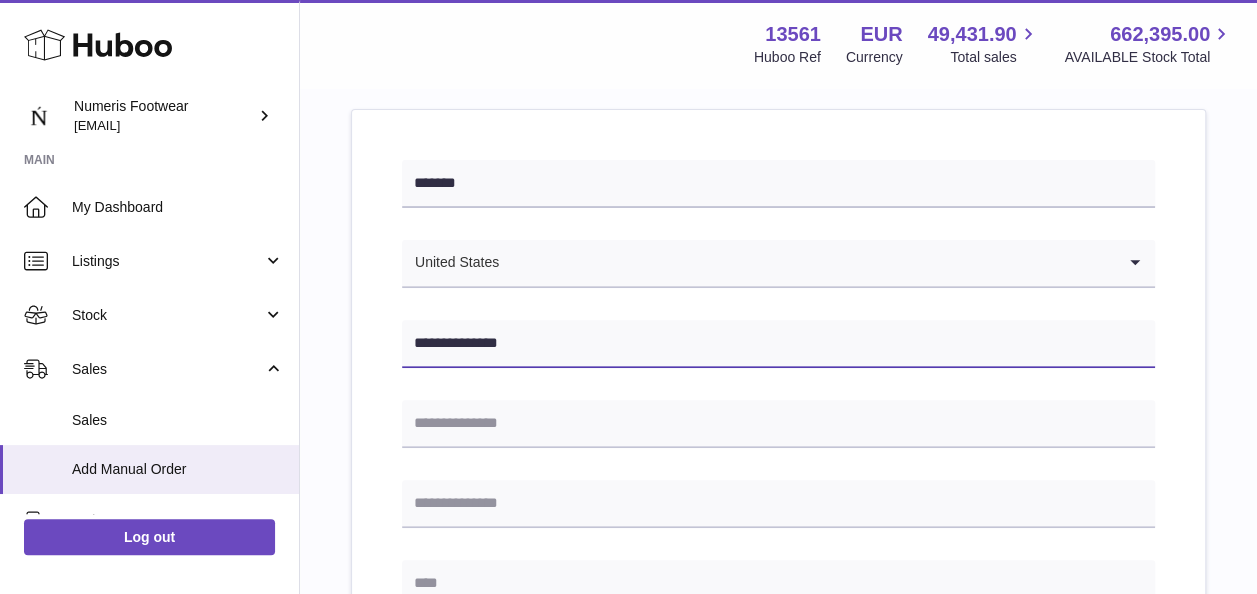 type on "**********" 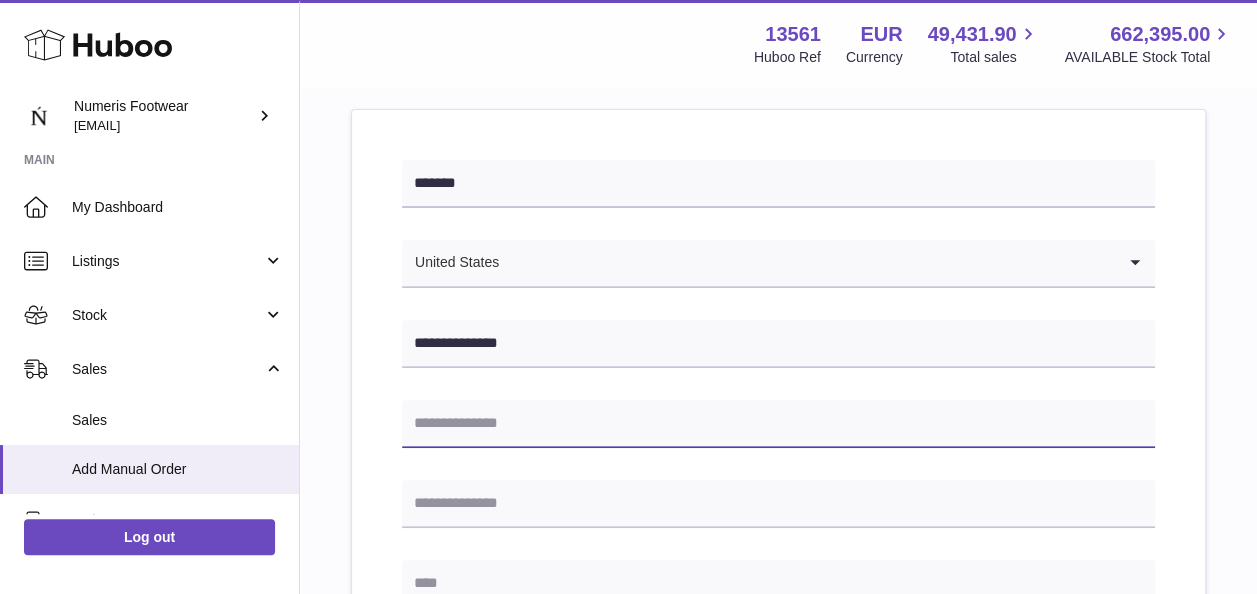 click at bounding box center (778, 424) 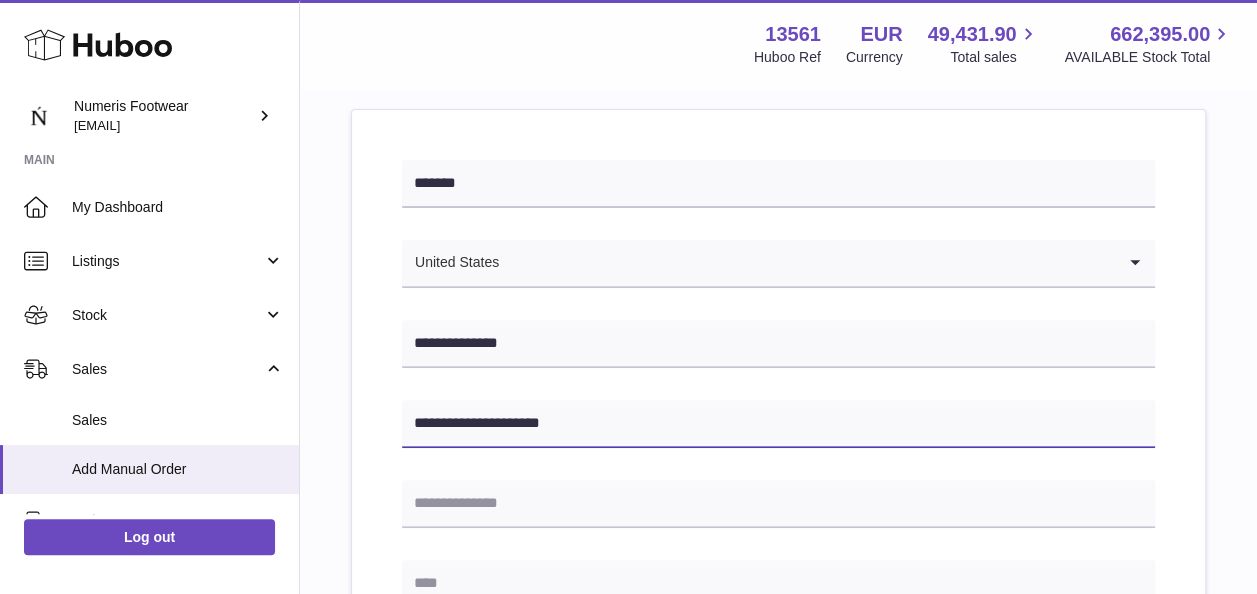 type on "**********" 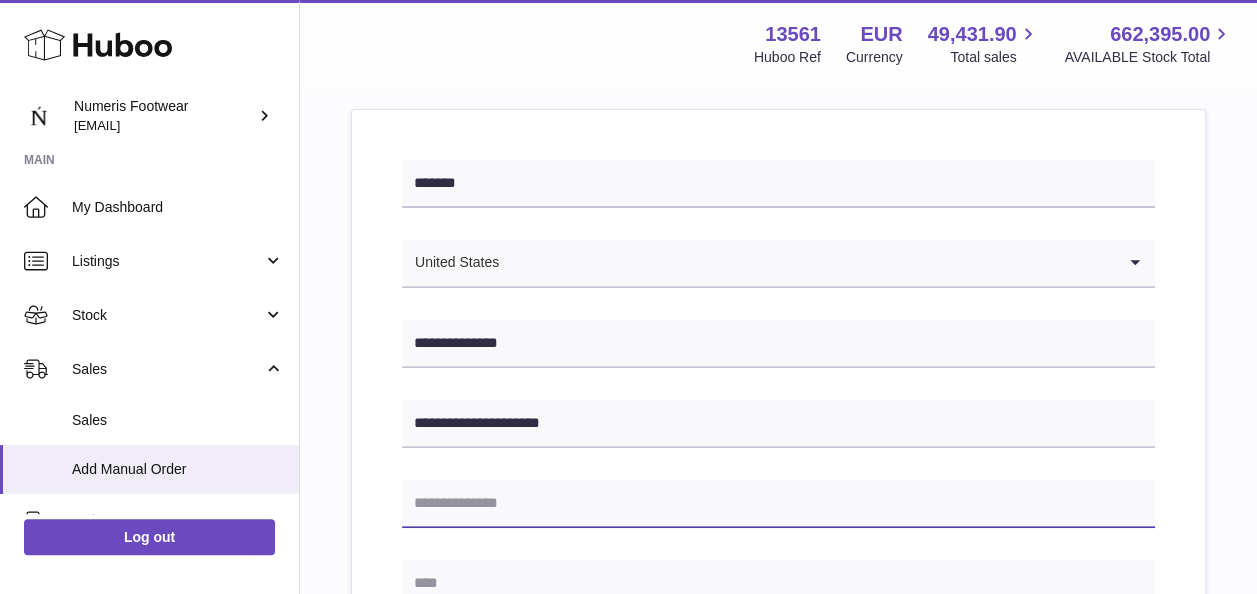 click at bounding box center [778, 504] 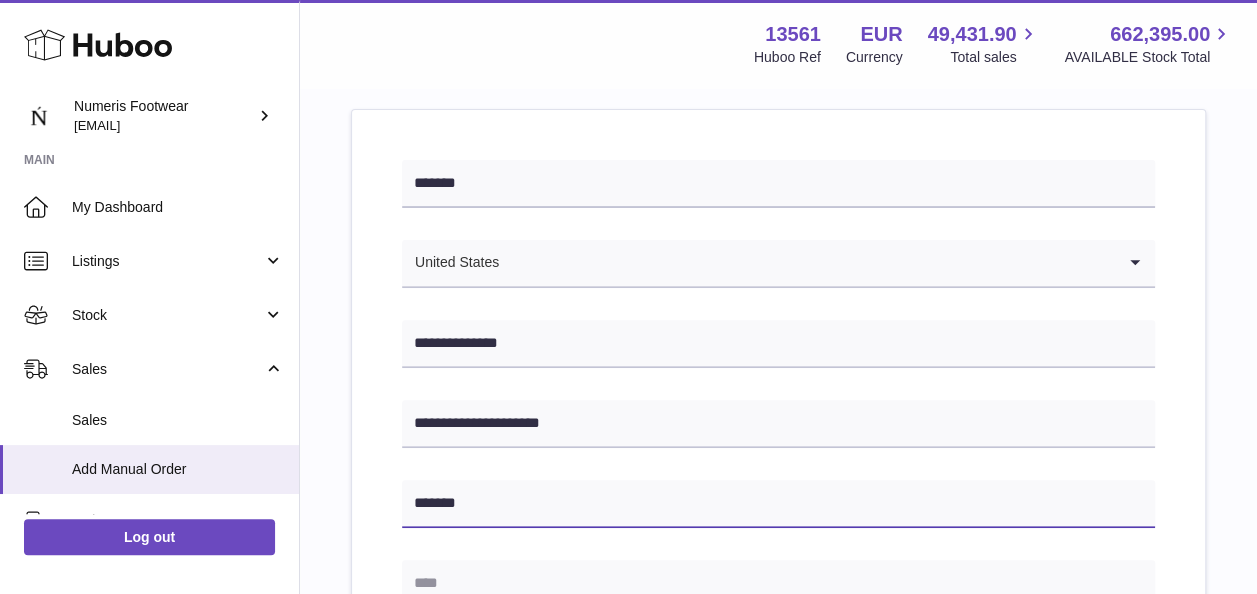type on "*******" 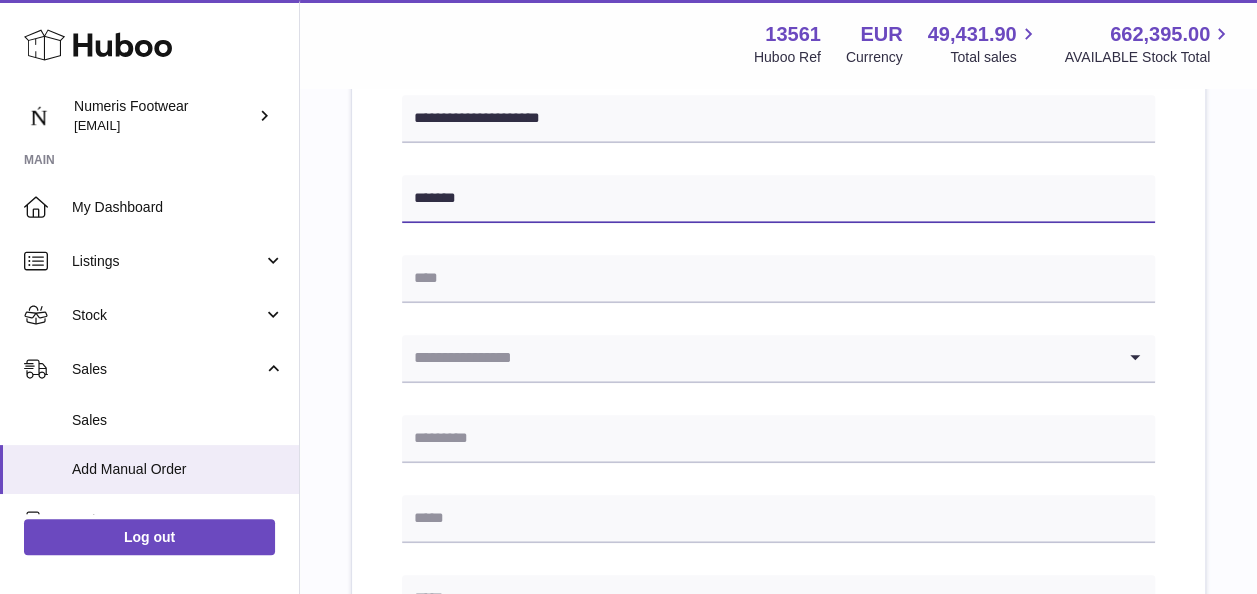 scroll, scrollTop: 523, scrollLeft: 0, axis: vertical 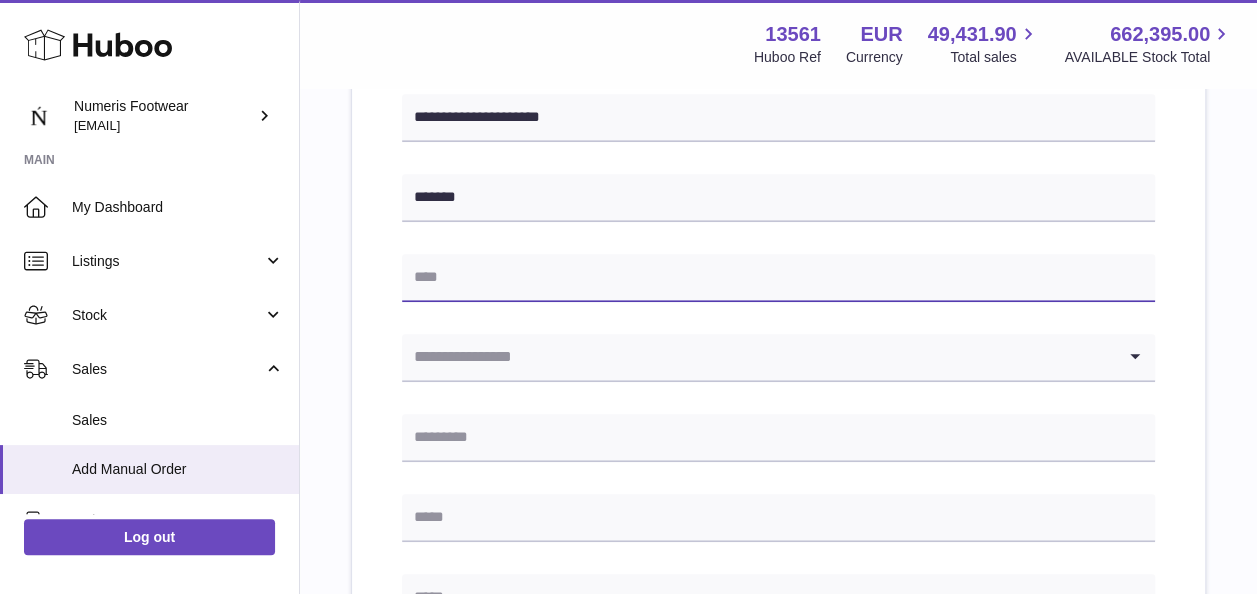 click at bounding box center [778, 278] 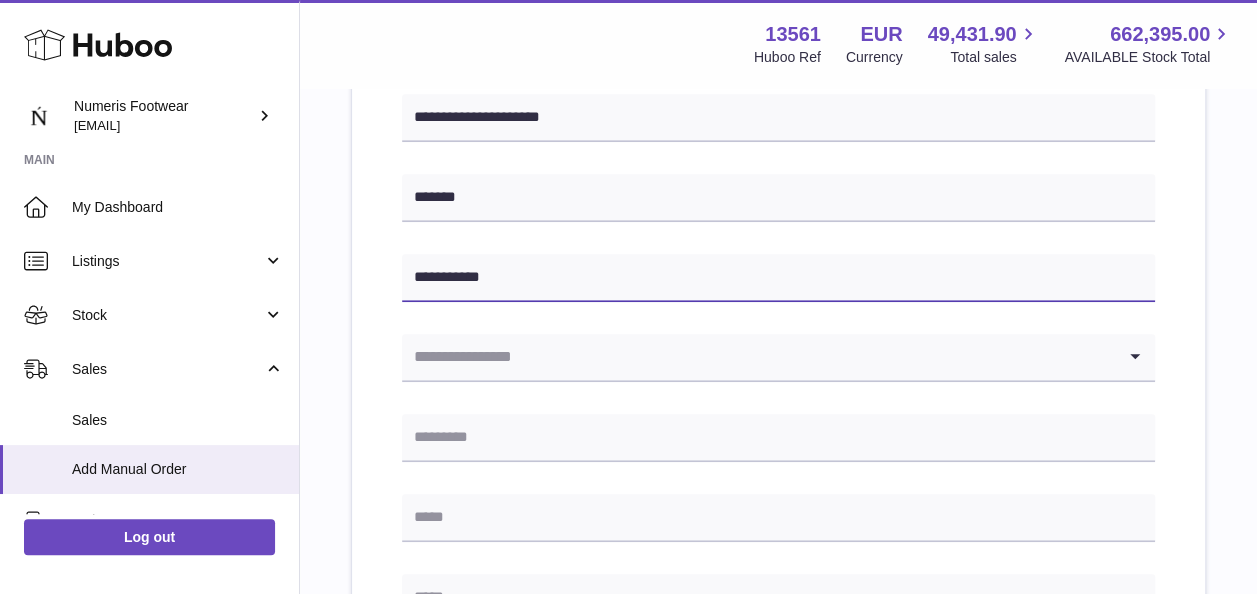 drag, startPoint x: 499, startPoint y: 272, endPoint x: 331, endPoint y: 266, distance: 168.1071 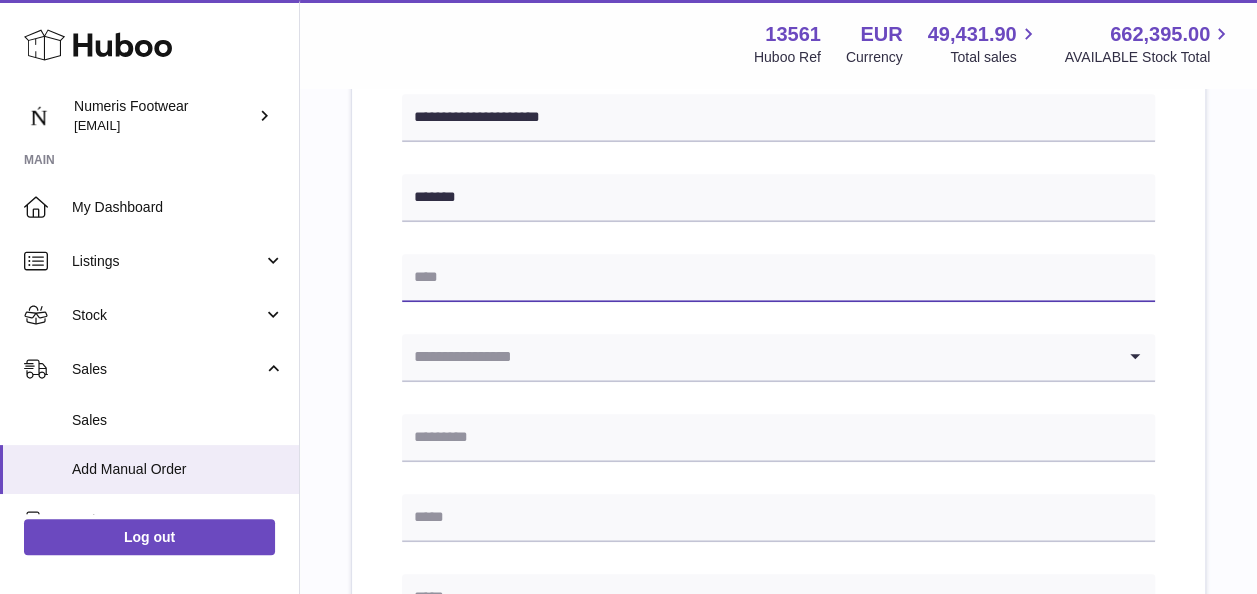 click at bounding box center [778, 278] 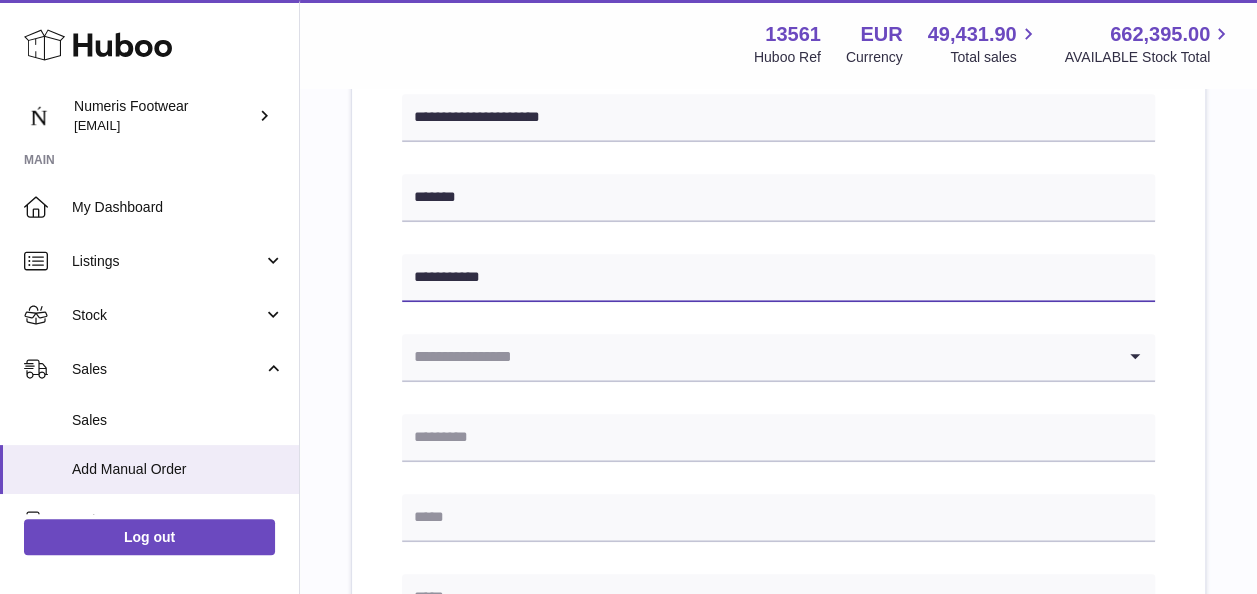 type on "**********" 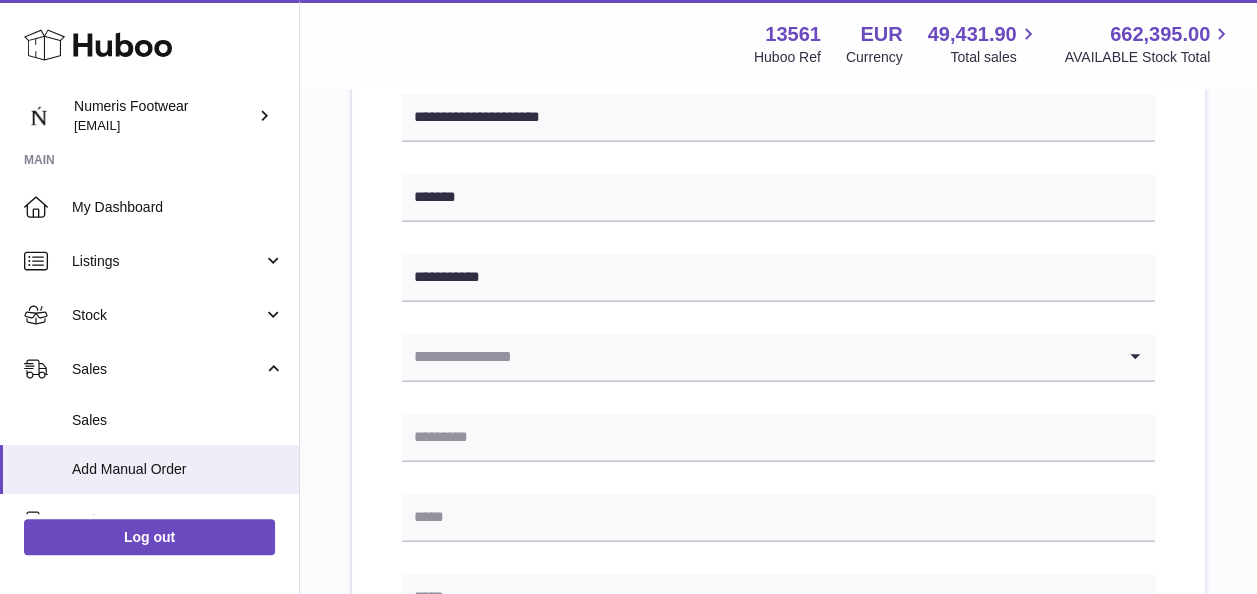 click at bounding box center [758, 357] 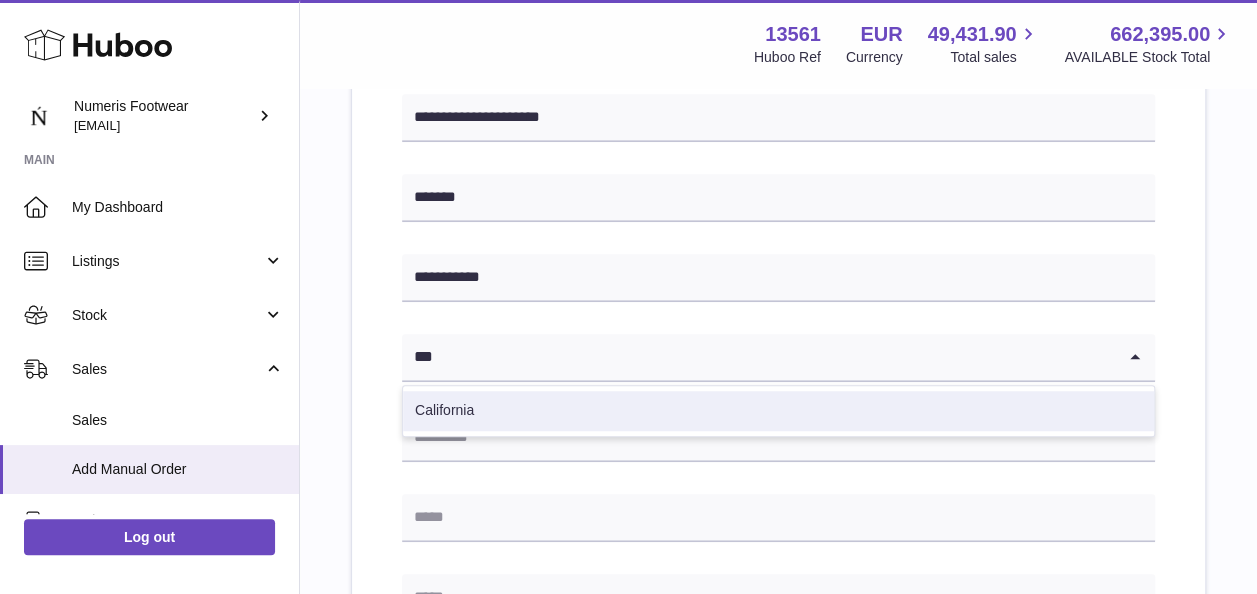 click on "California" at bounding box center [778, 411] 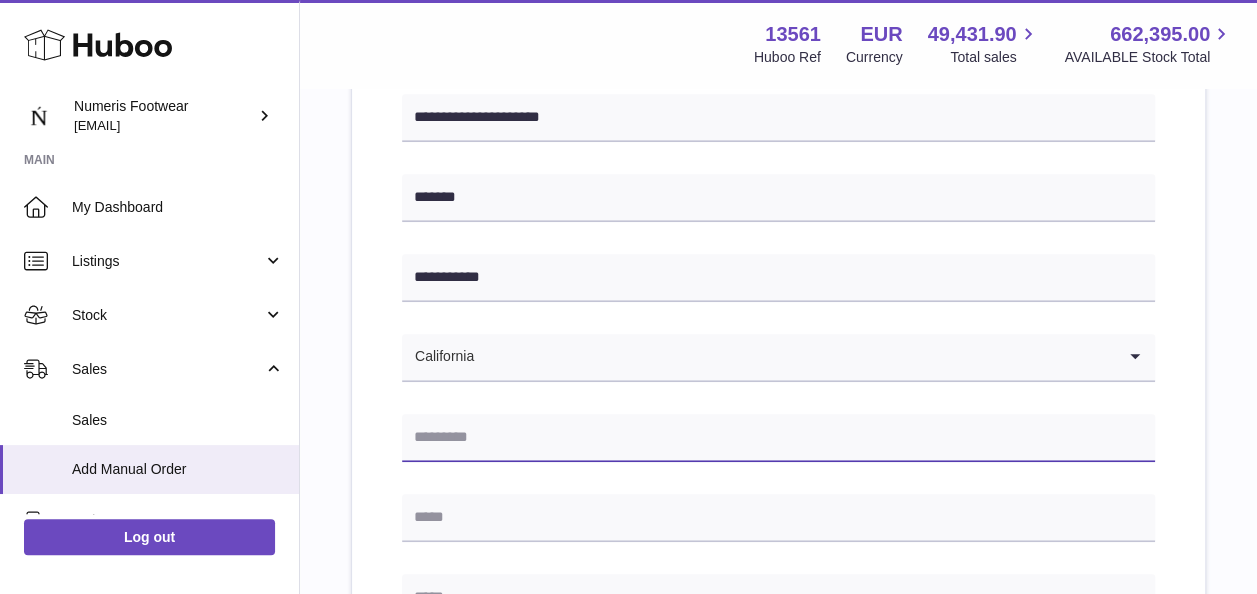 click at bounding box center [778, 438] 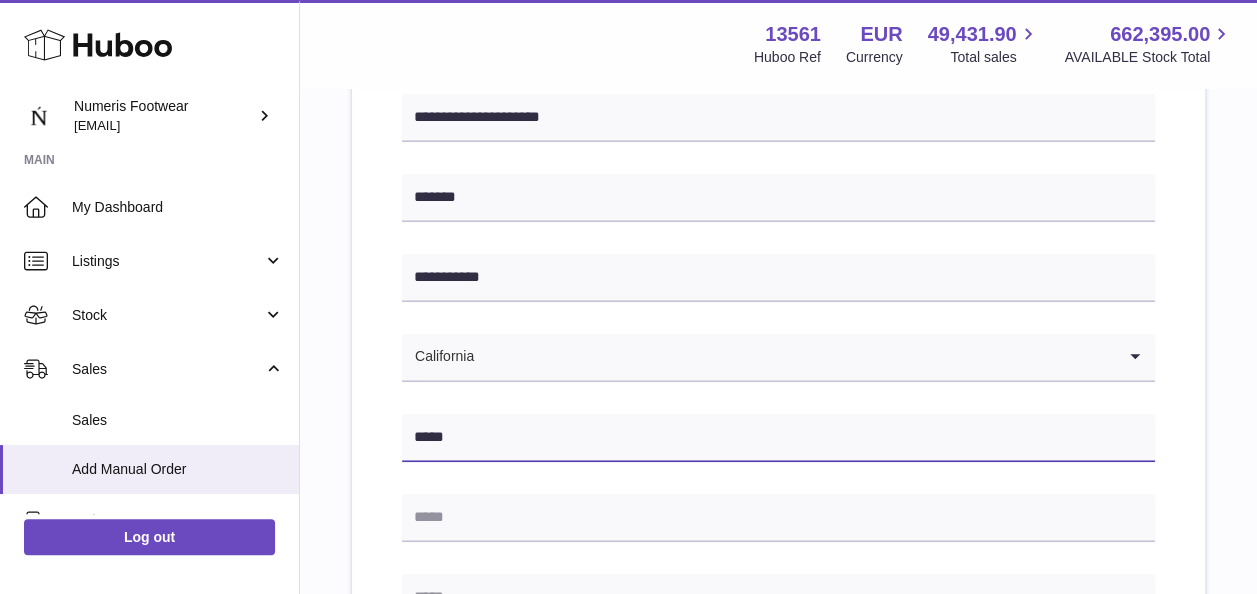 type on "*****" 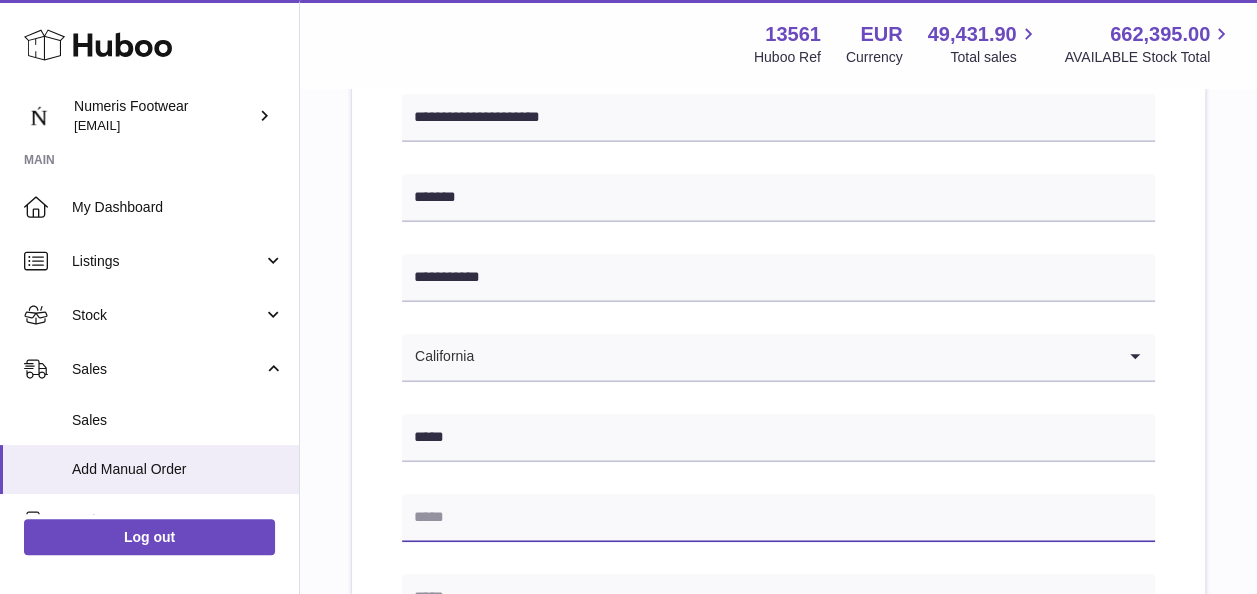 click at bounding box center (778, 518) 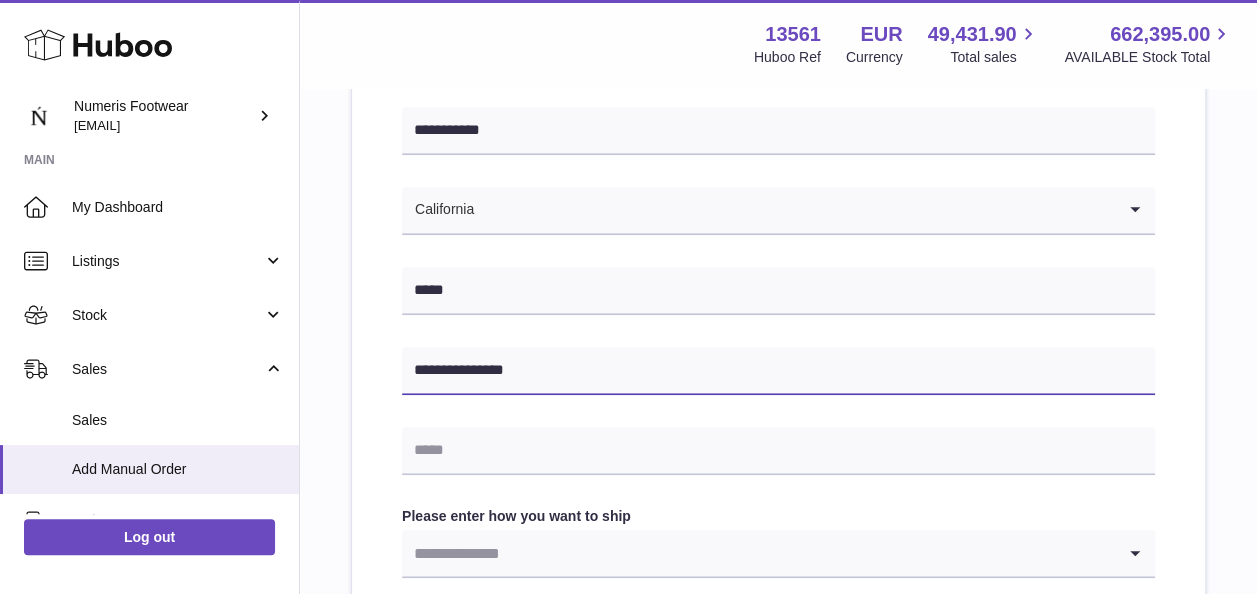 scroll, scrollTop: 690, scrollLeft: 0, axis: vertical 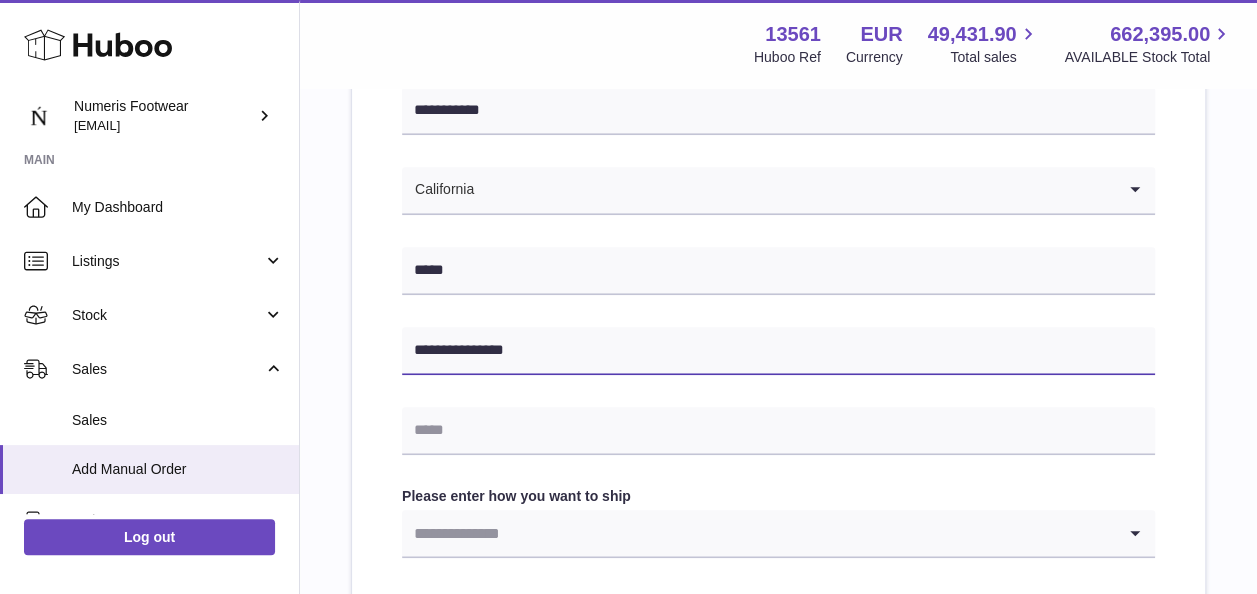 type on "**********" 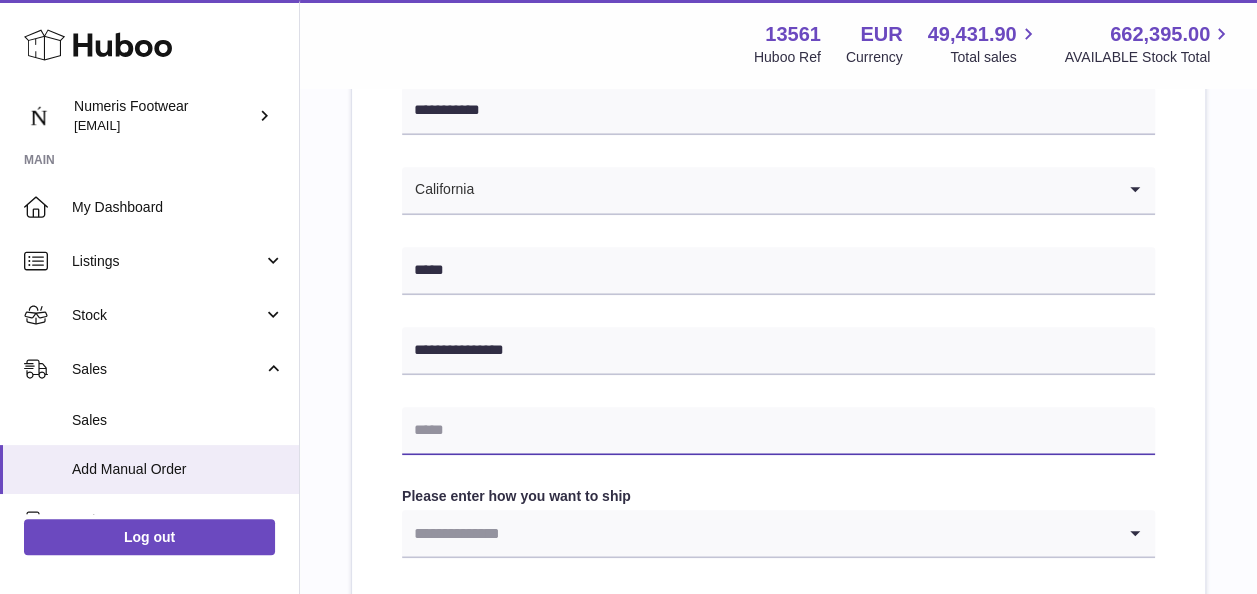 click at bounding box center [778, 431] 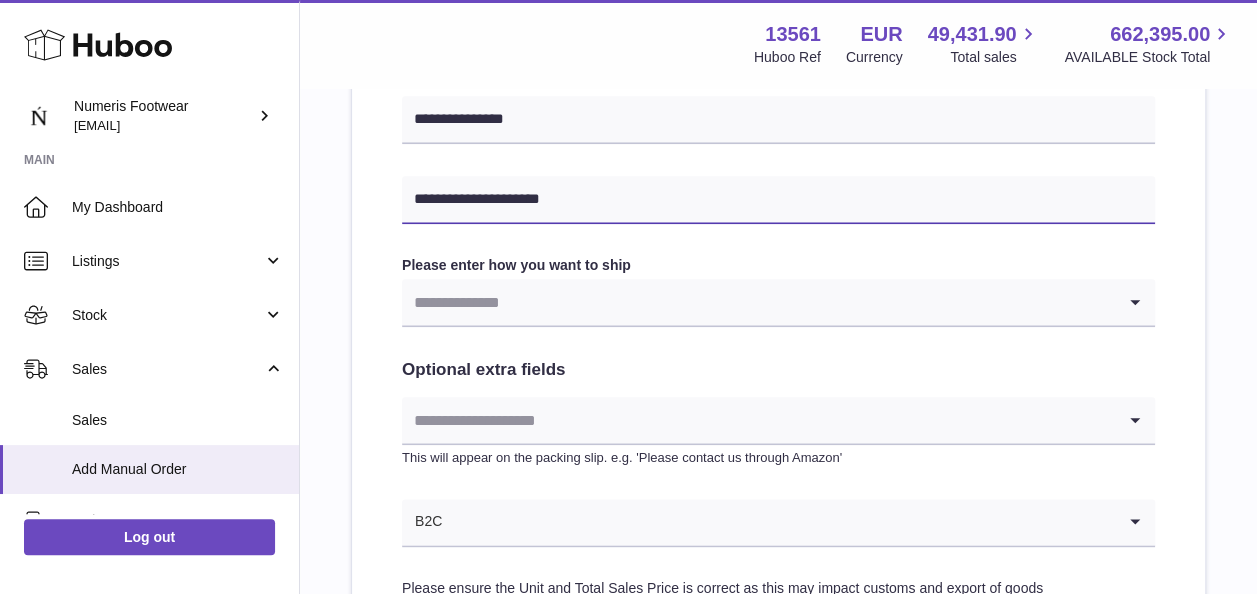 scroll, scrollTop: 922, scrollLeft: 0, axis: vertical 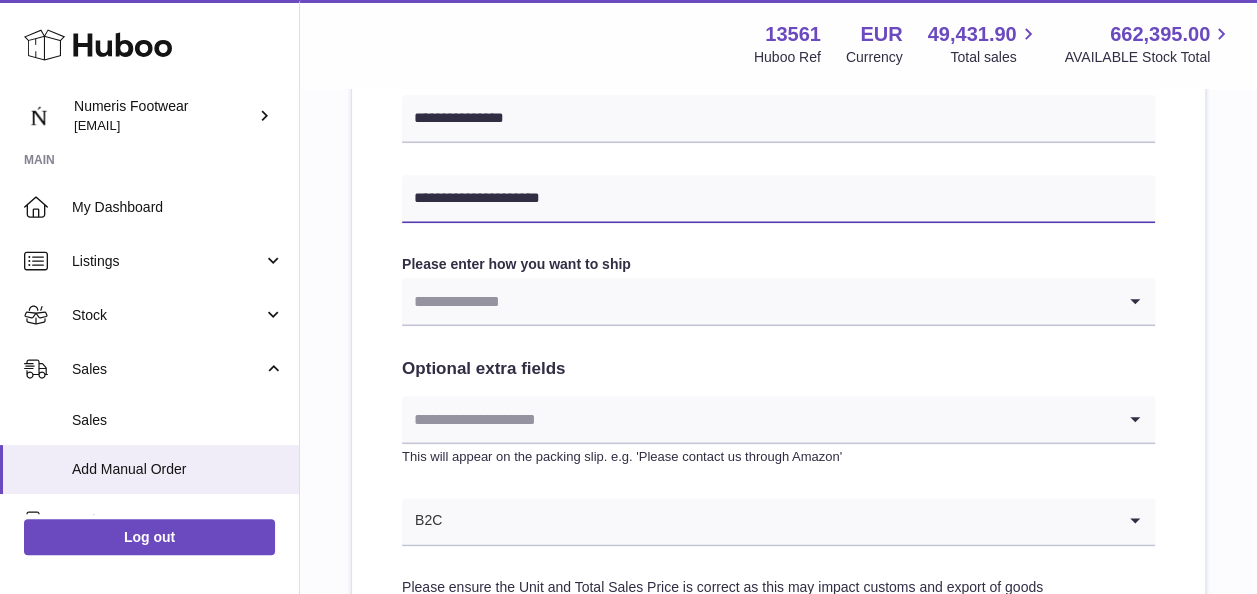 type on "**********" 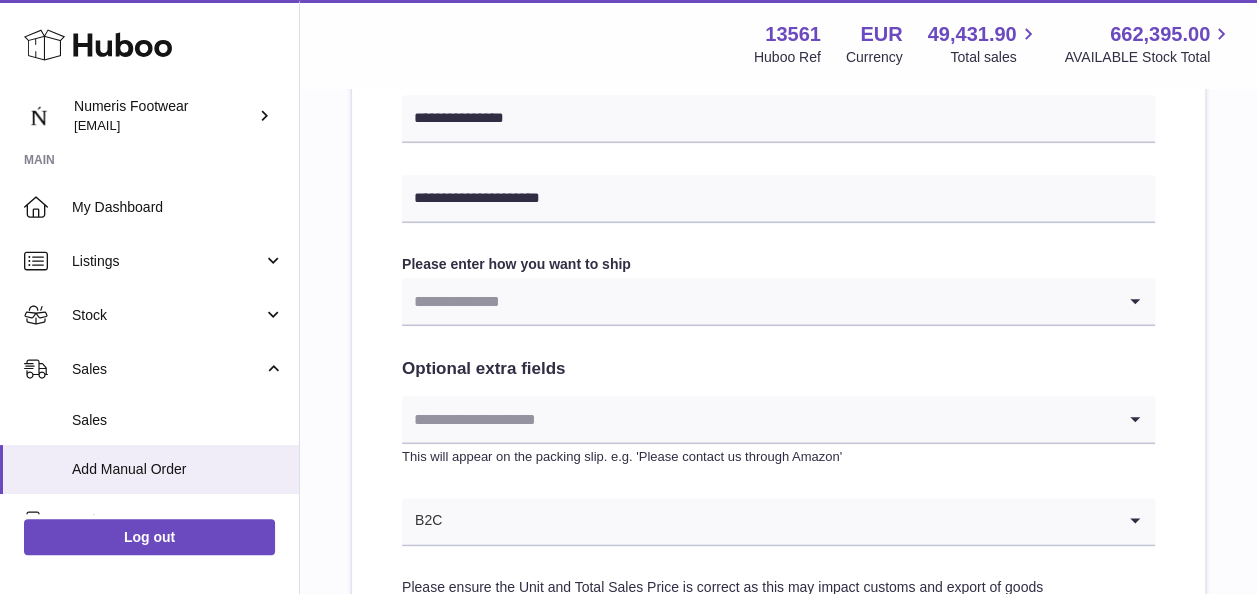 click at bounding box center [758, 301] 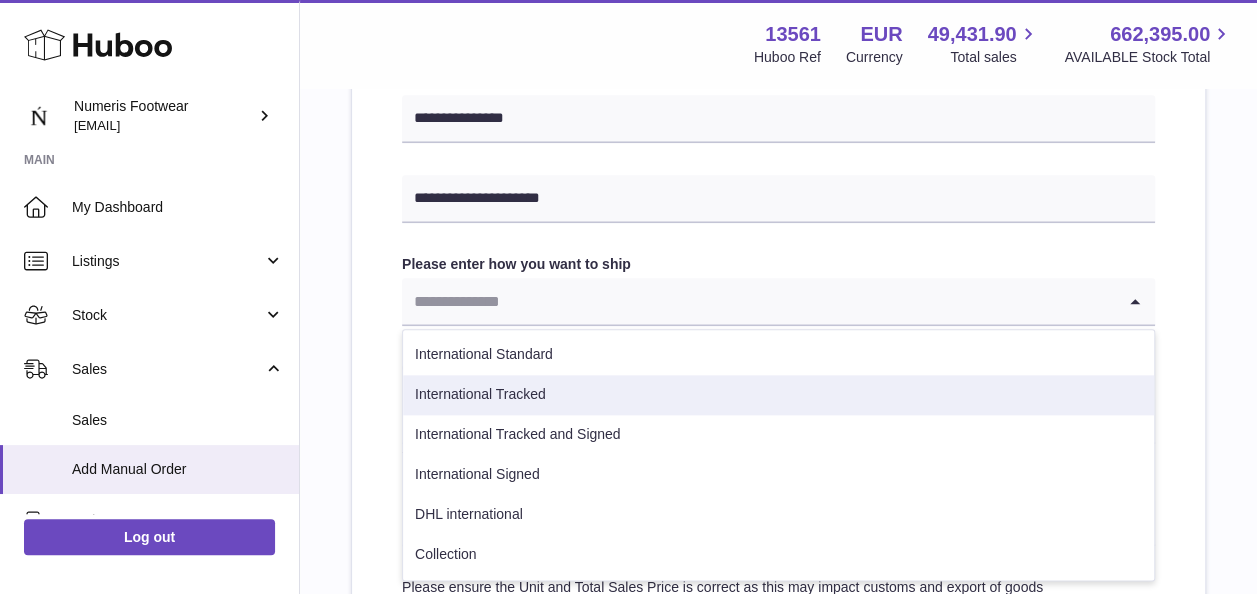click on "International Tracked" at bounding box center [778, 395] 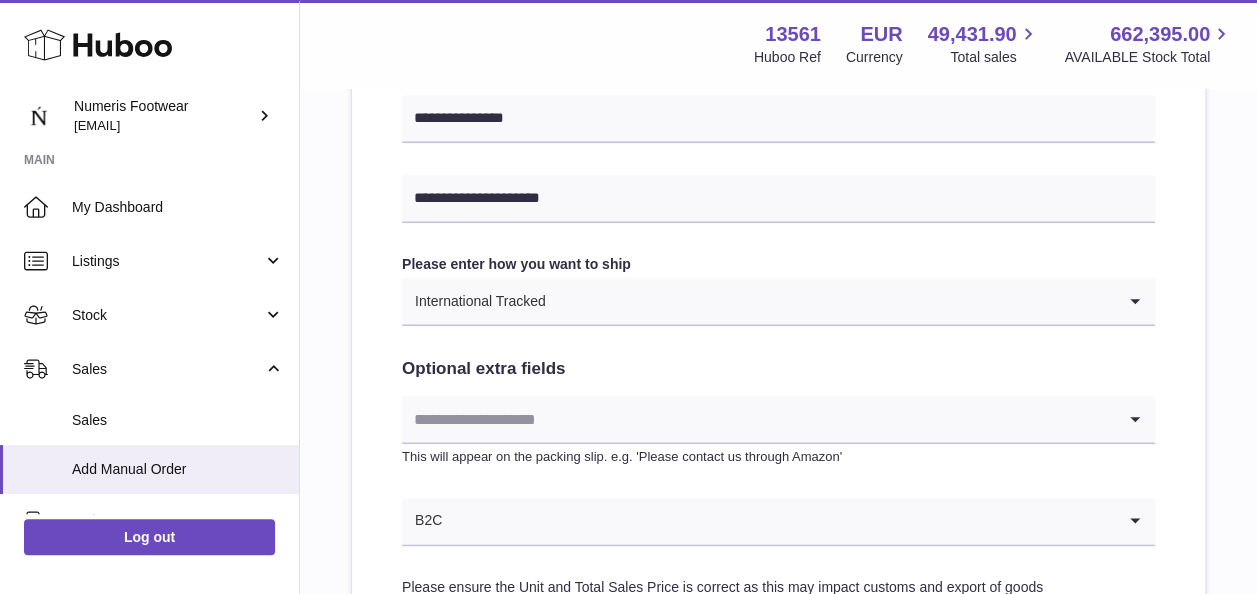 scroll, scrollTop: 1036, scrollLeft: 0, axis: vertical 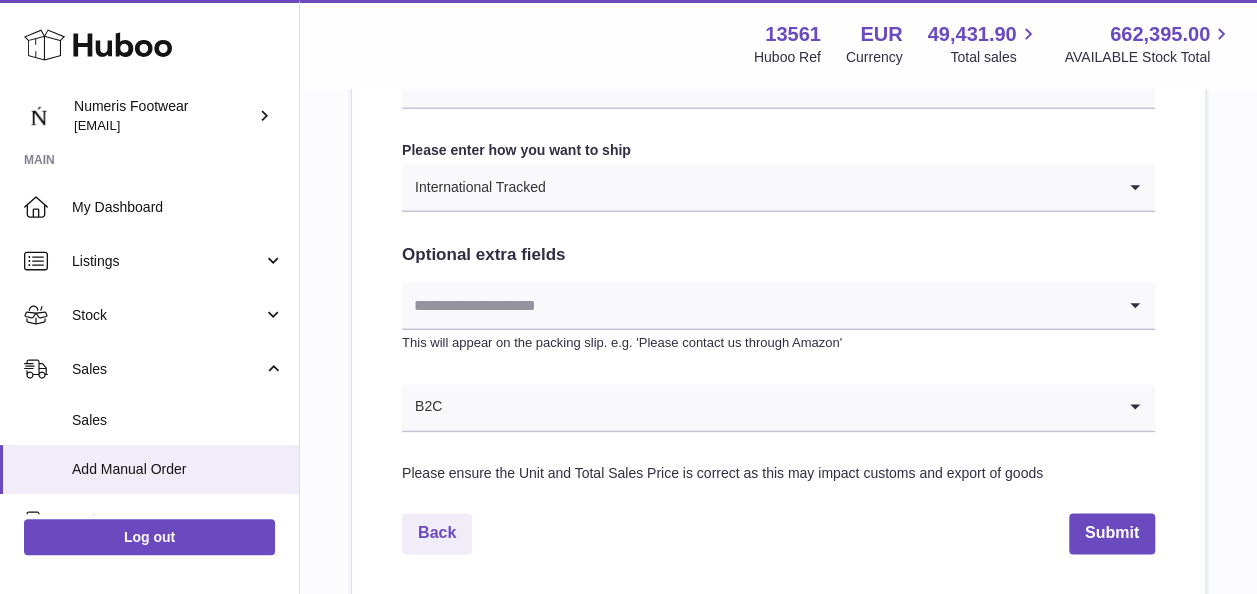 click at bounding box center [758, 305] 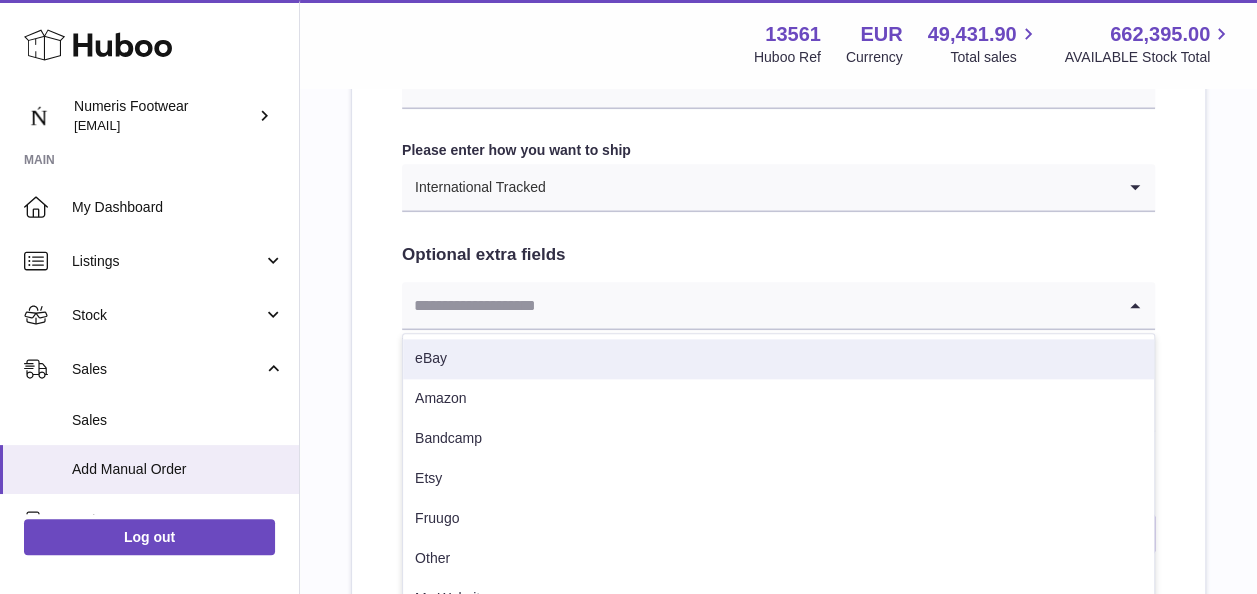 click on "**********" at bounding box center (778, -53) 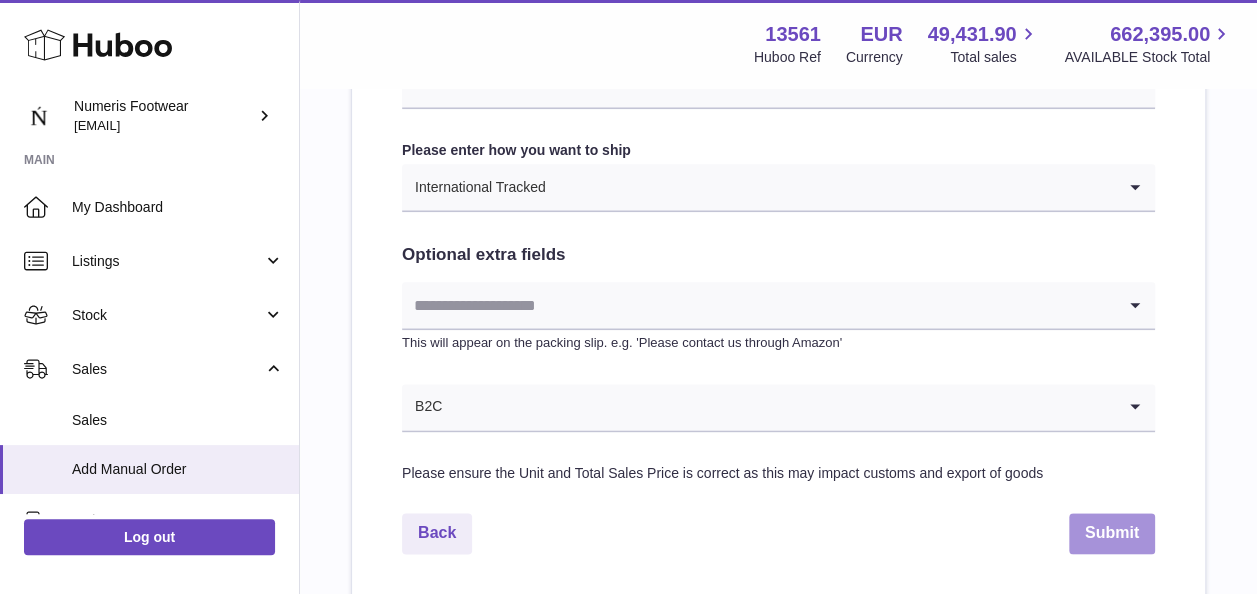 click on "Submit" at bounding box center (1112, 533) 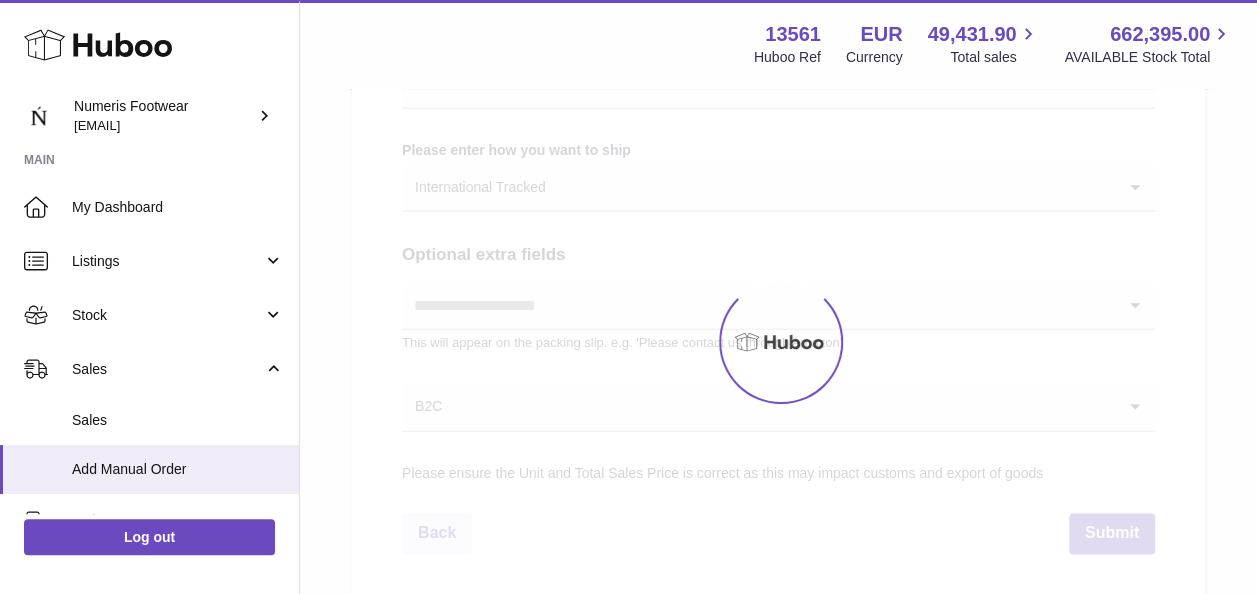 scroll, scrollTop: 0, scrollLeft: 0, axis: both 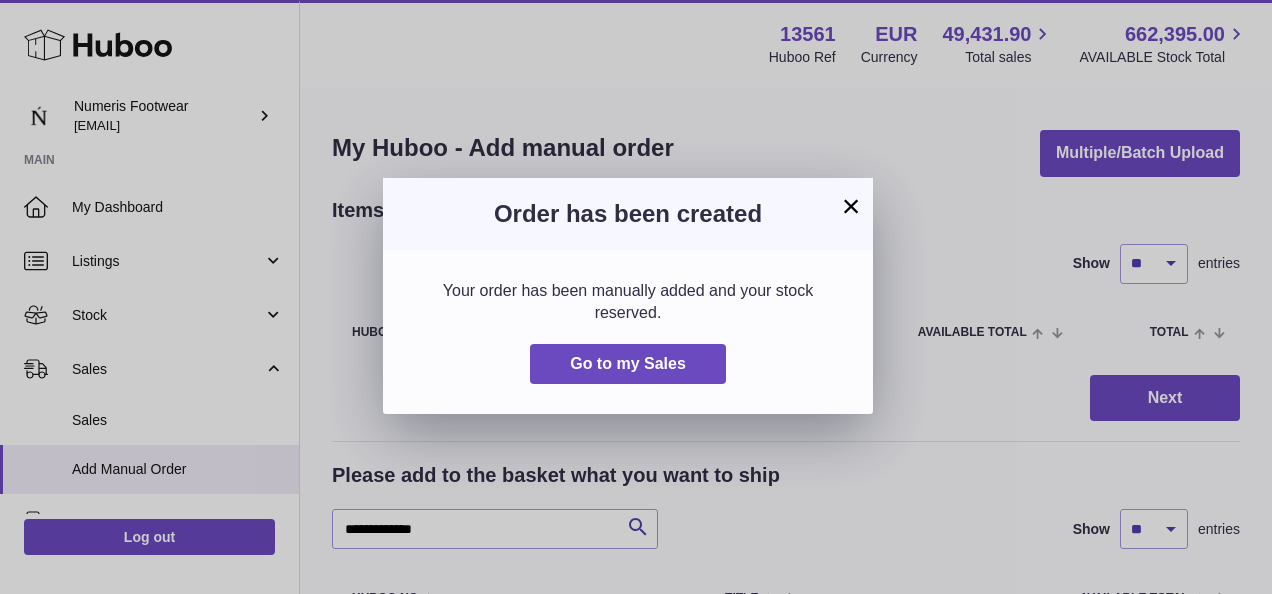 click on "×" at bounding box center (851, 206) 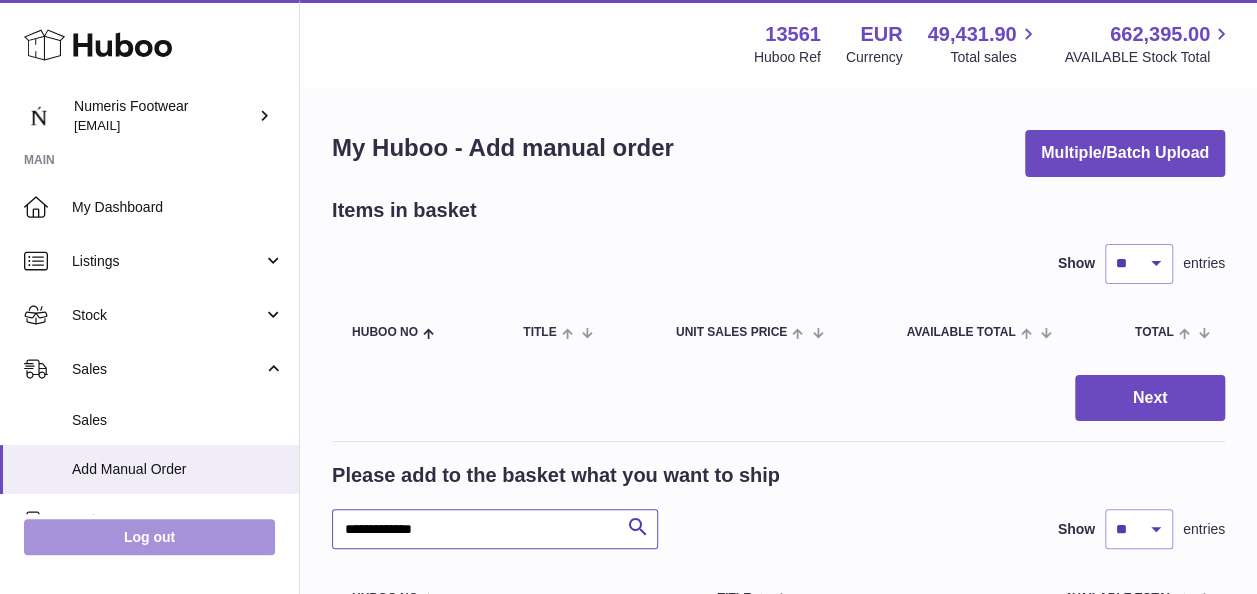 drag, startPoint x: 516, startPoint y: 520, endPoint x: 256, endPoint y: 541, distance: 260.8467 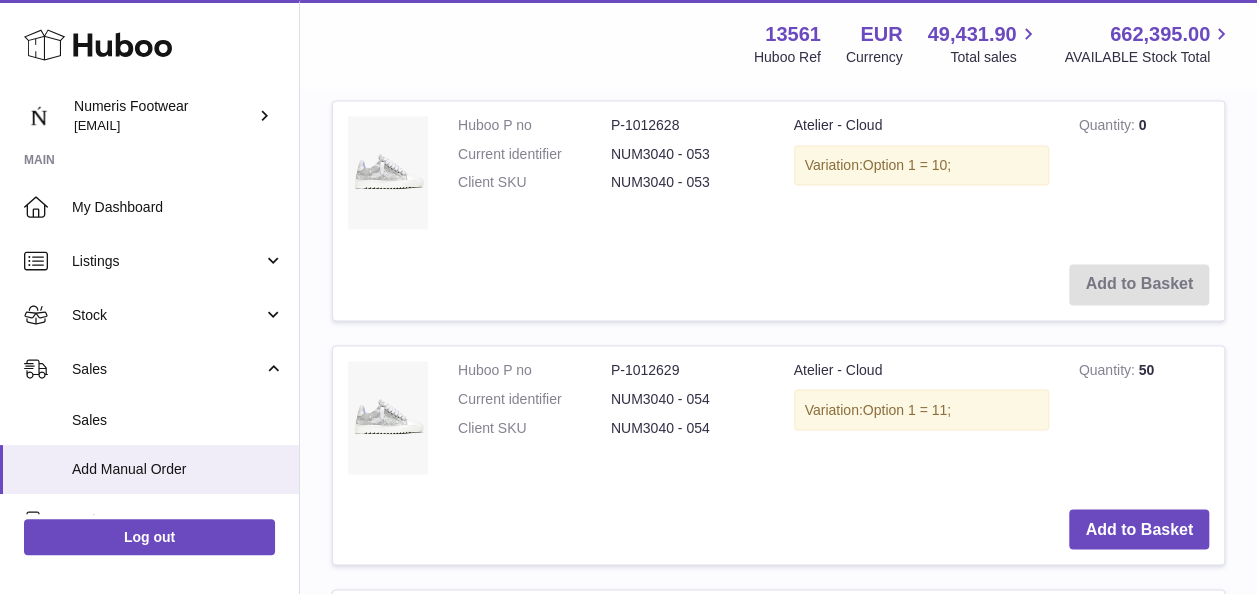 scroll, scrollTop: 1515, scrollLeft: 0, axis: vertical 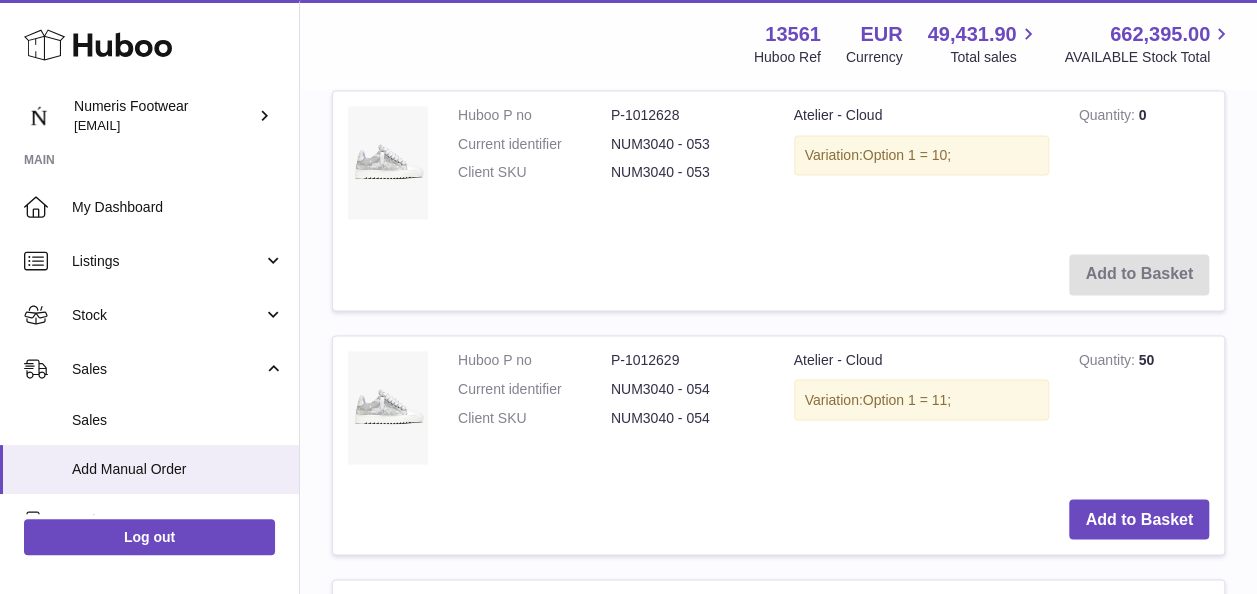 type on "*****" 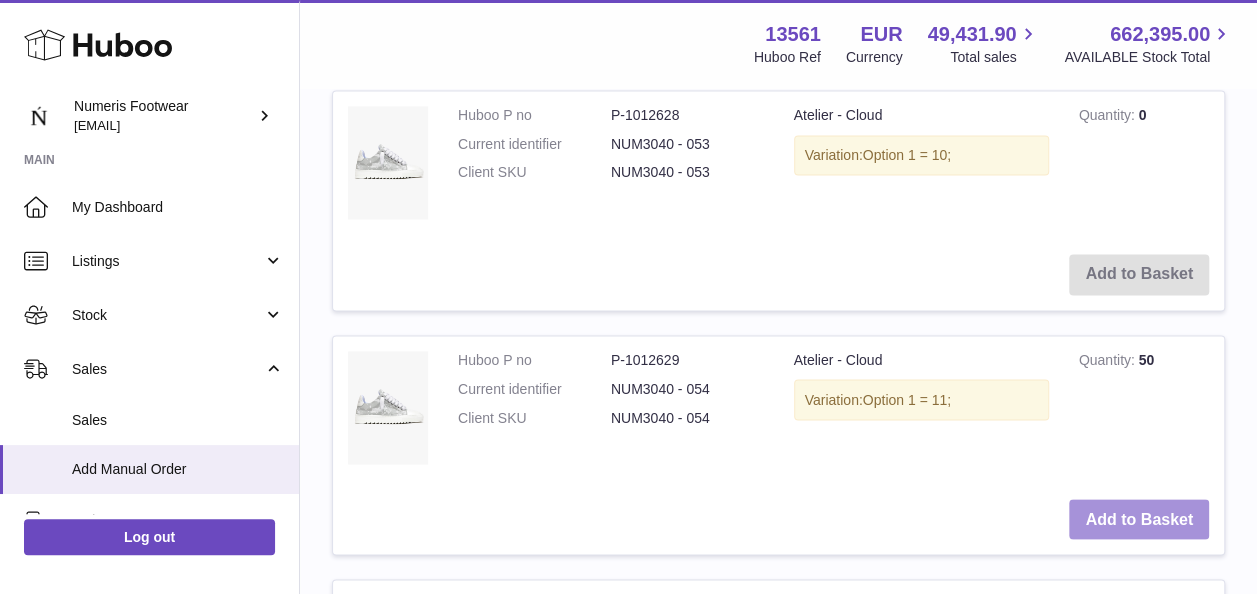 click on "Add to Basket" at bounding box center (1139, 519) 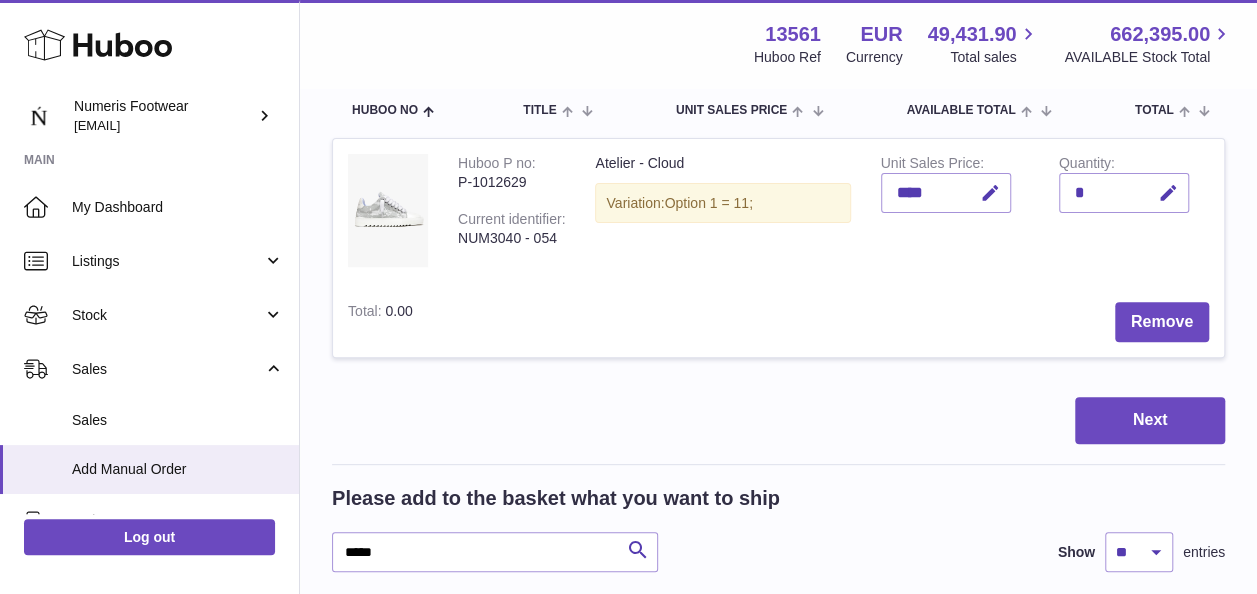 scroll, scrollTop: 224, scrollLeft: 0, axis: vertical 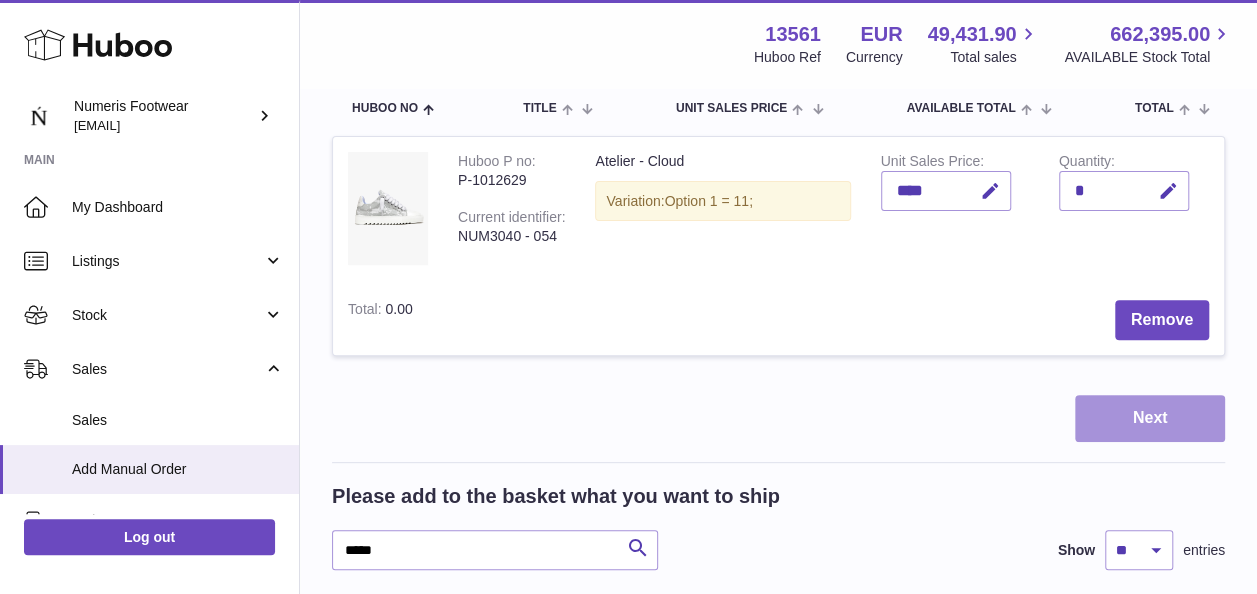 click on "Next" at bounding box center (1150, 418) 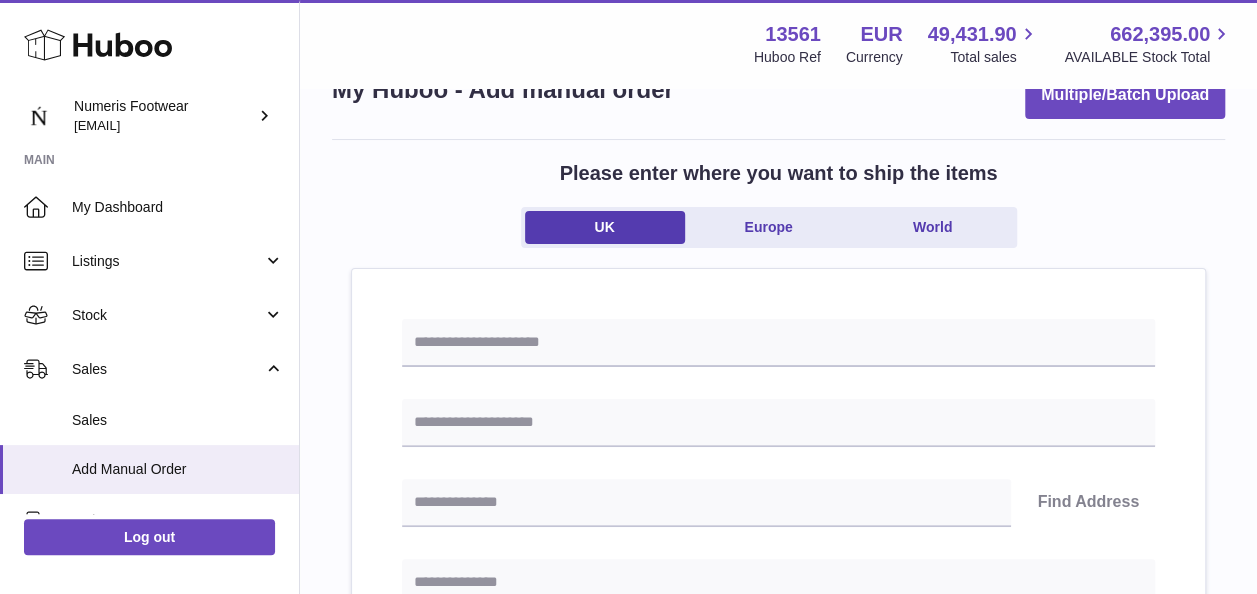 scroll, scrollTop: 22, scrollLeft: 0, axis: vertical 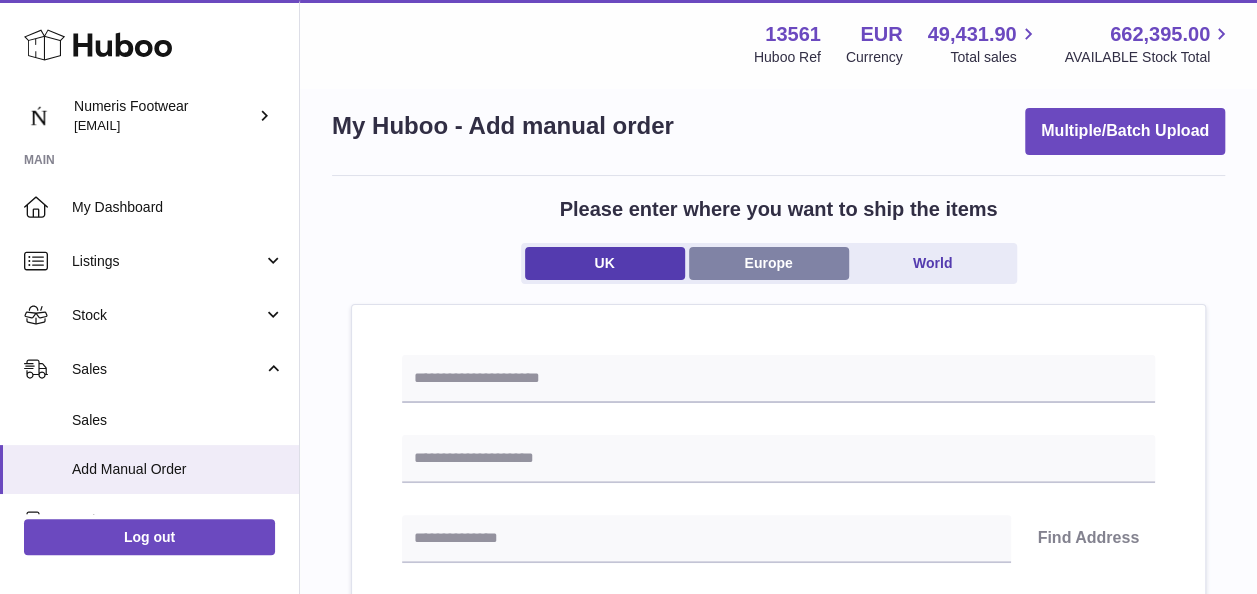 click on "UK
Europe
World" at bounding box center [769, 263] 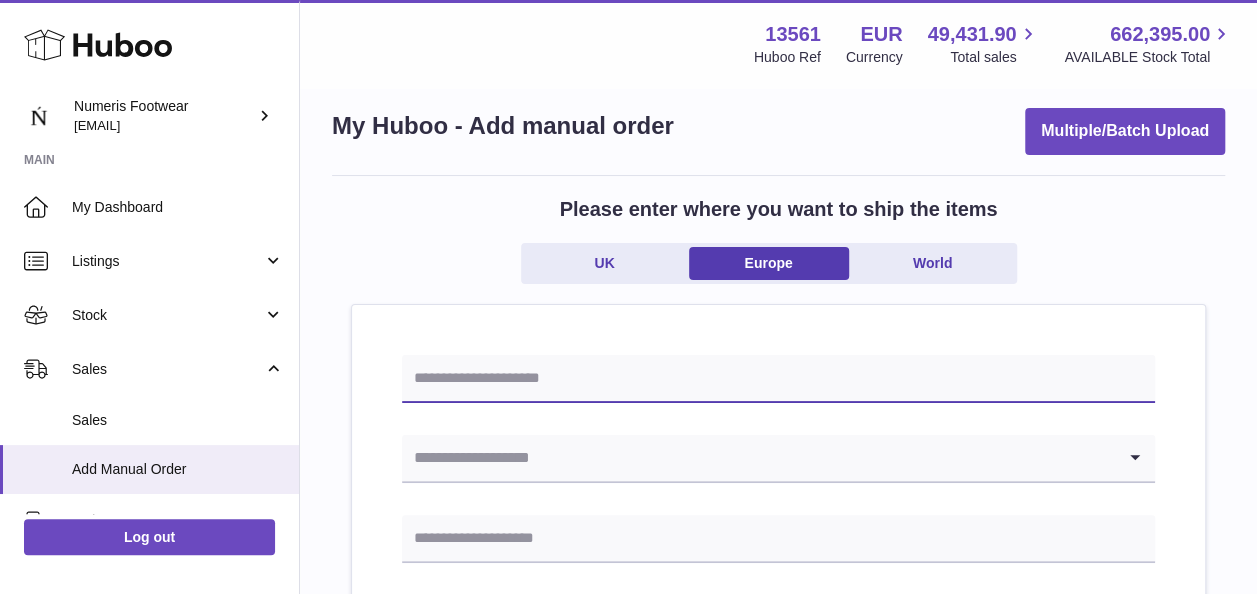 click at bounding box center [778, 379] 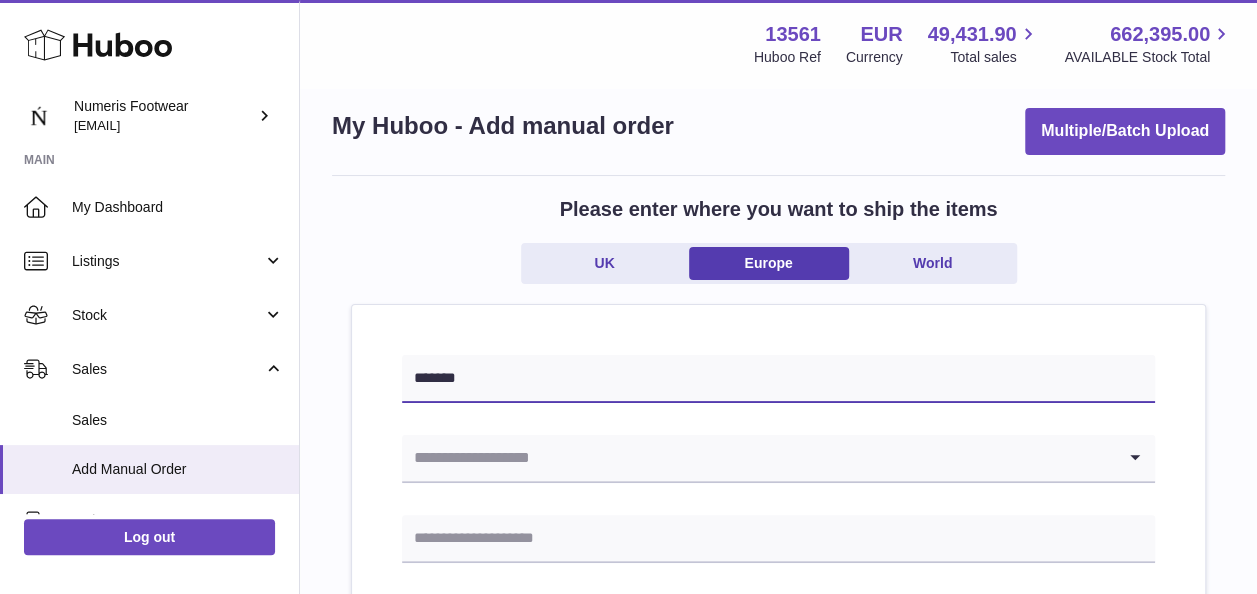 type on "*******" 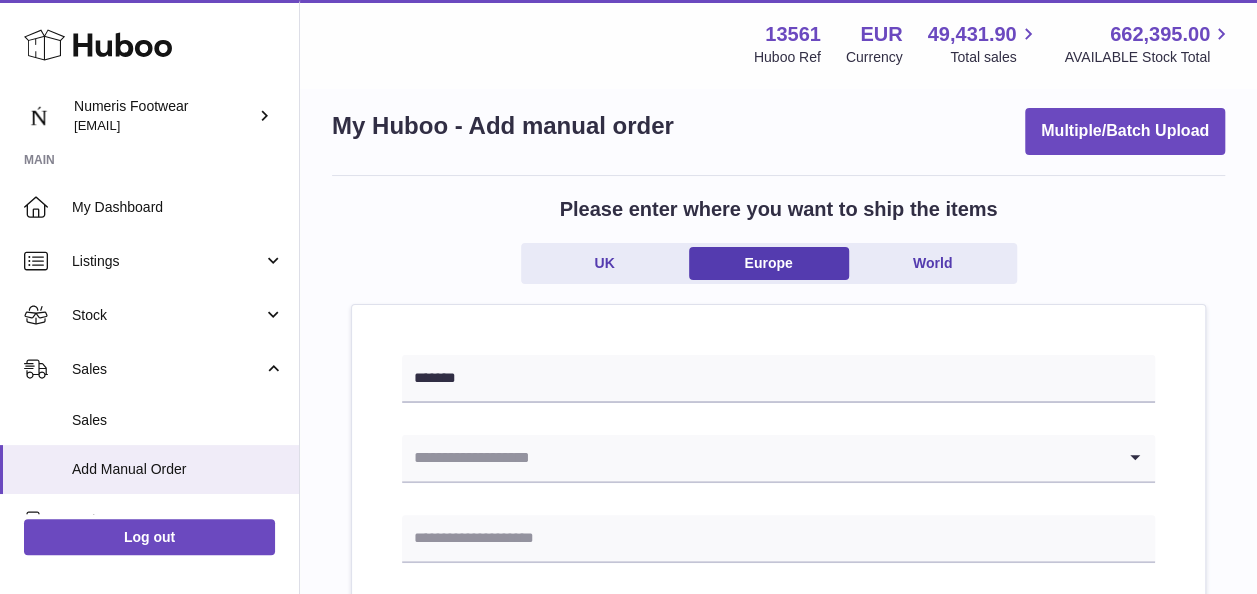 click at bounding box center [758, 458] 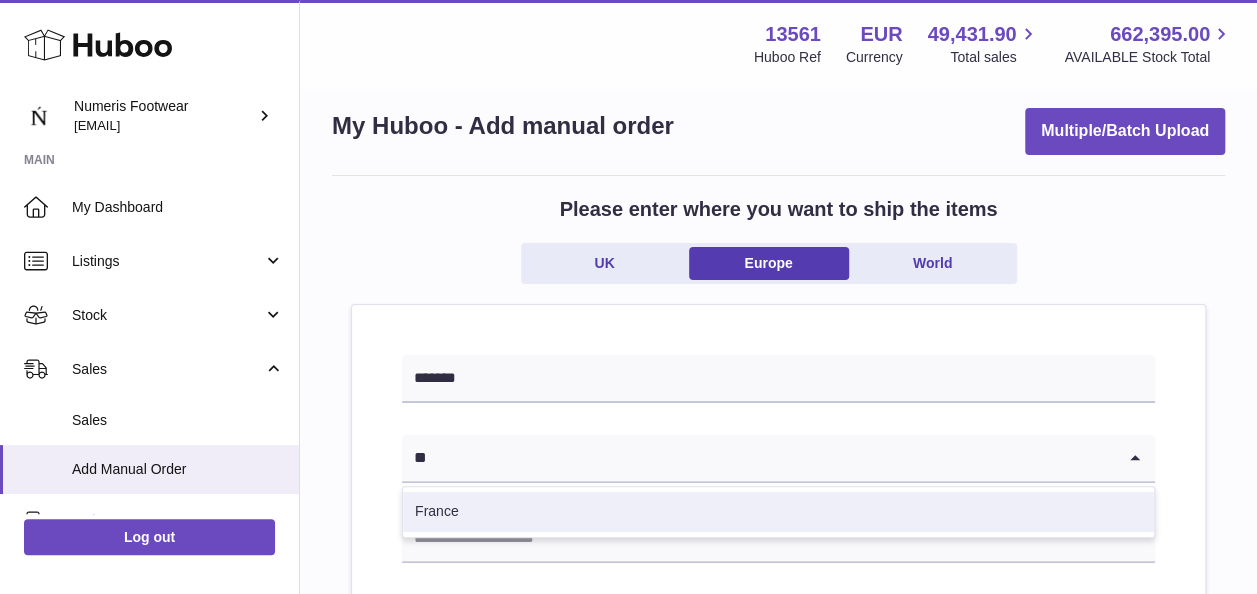 click on "France" at bounding box center (778, 512) 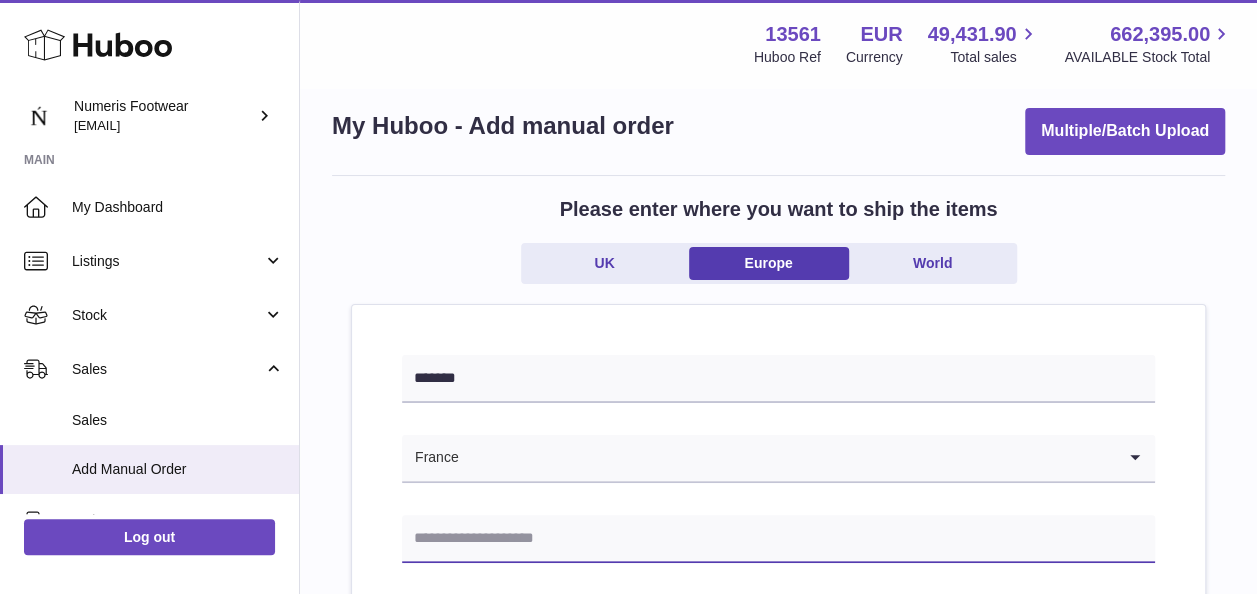 click at bounding box center (778, 539) 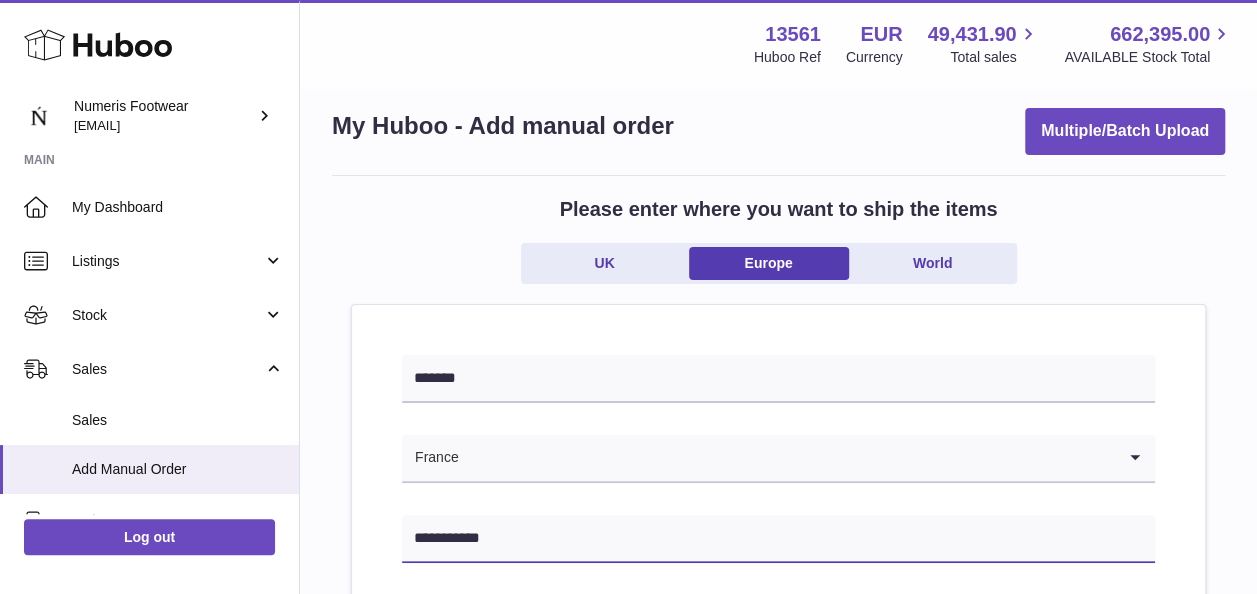type on "**********" 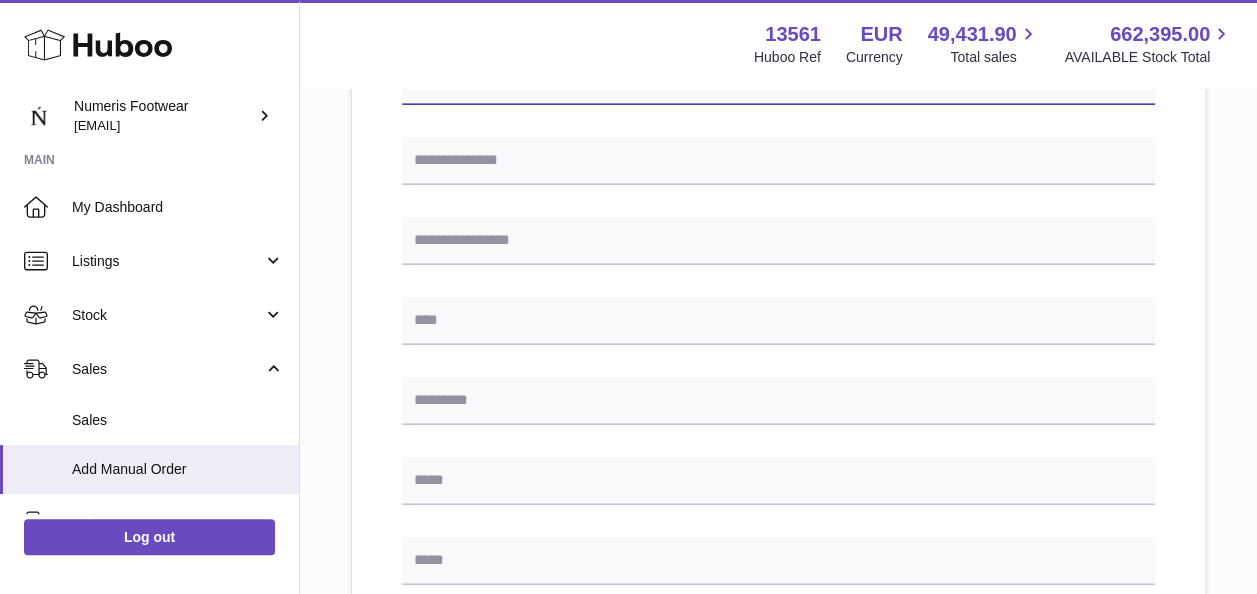 scroll, scrollTop: 551, scrollLeft: 0, axis: vertical 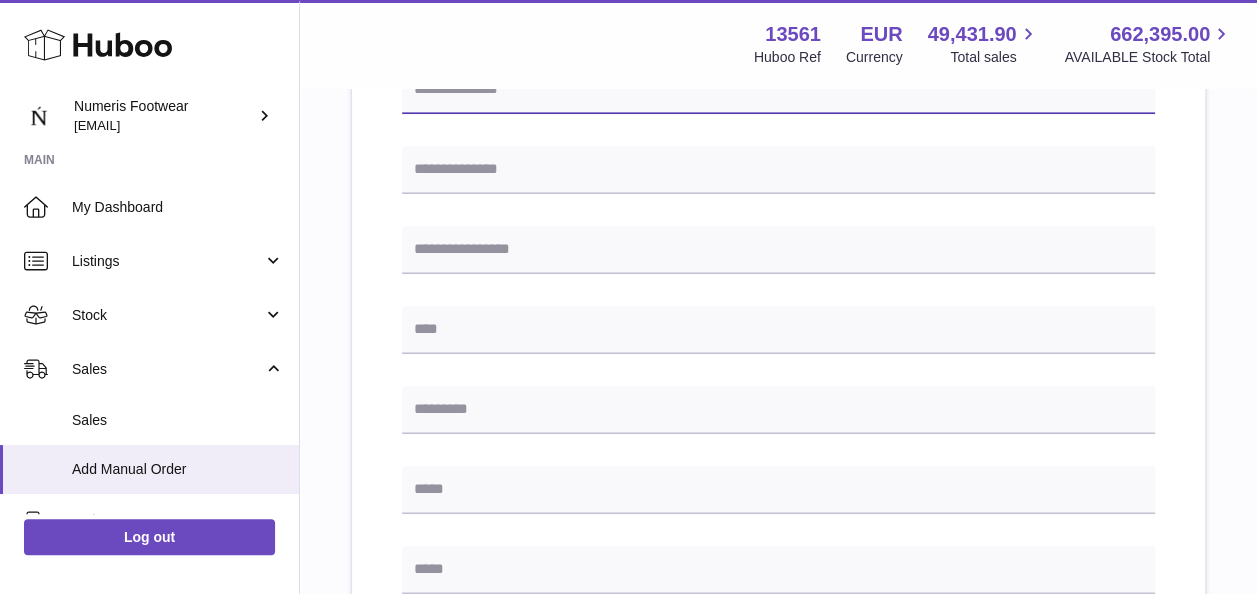 paste on "**********" 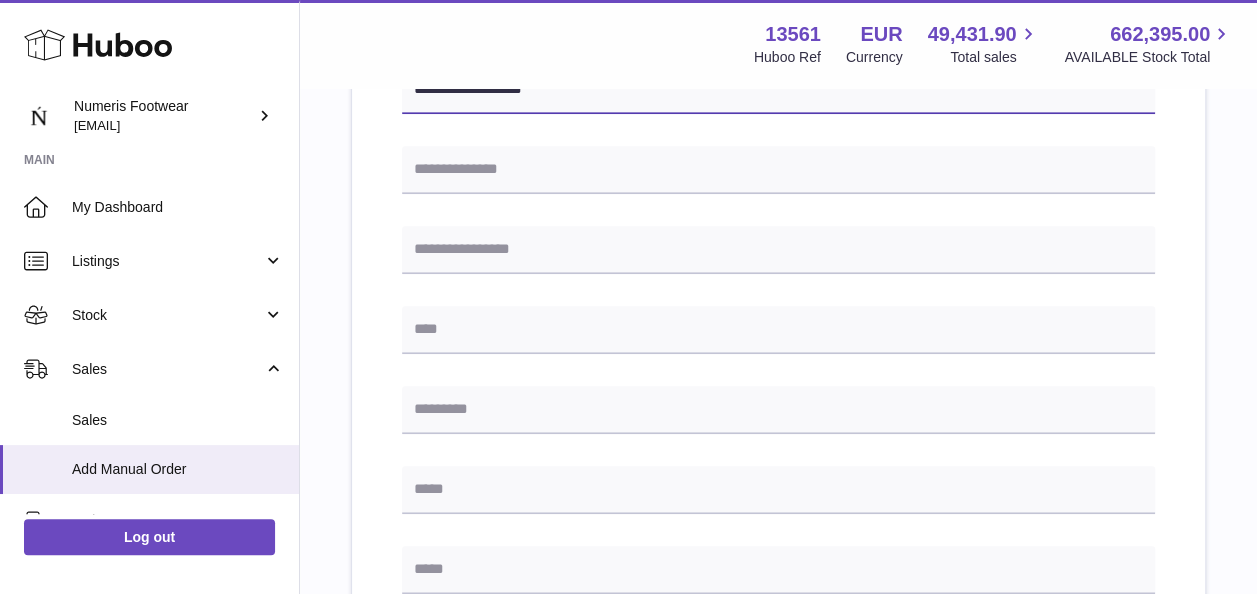type on "**********" 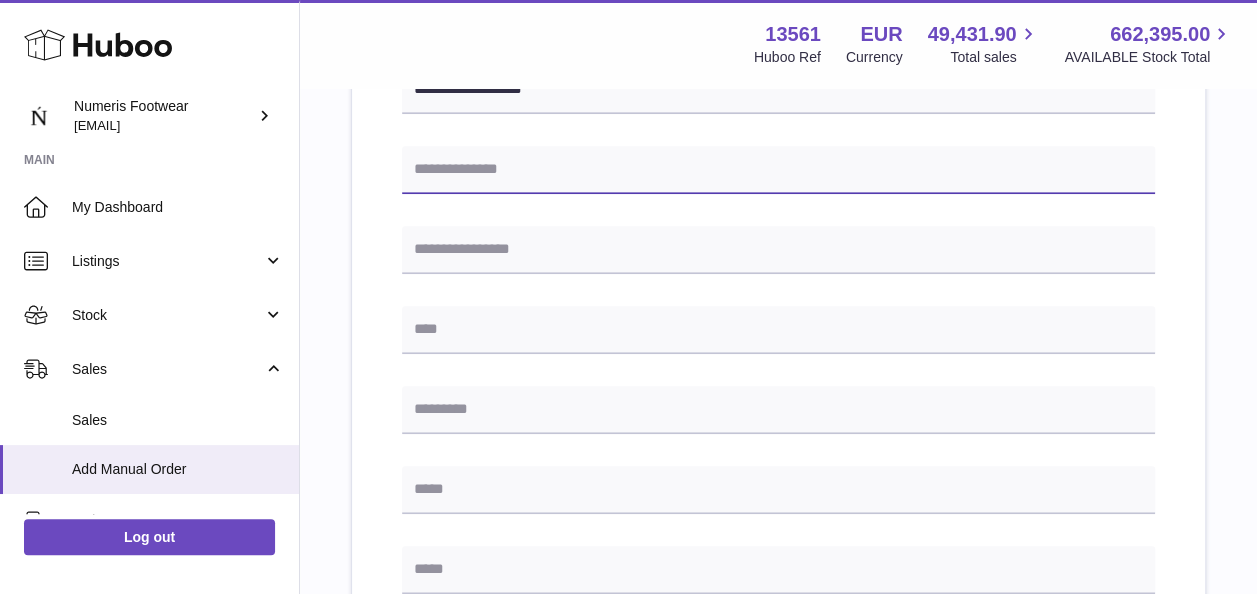 paste on "*********" 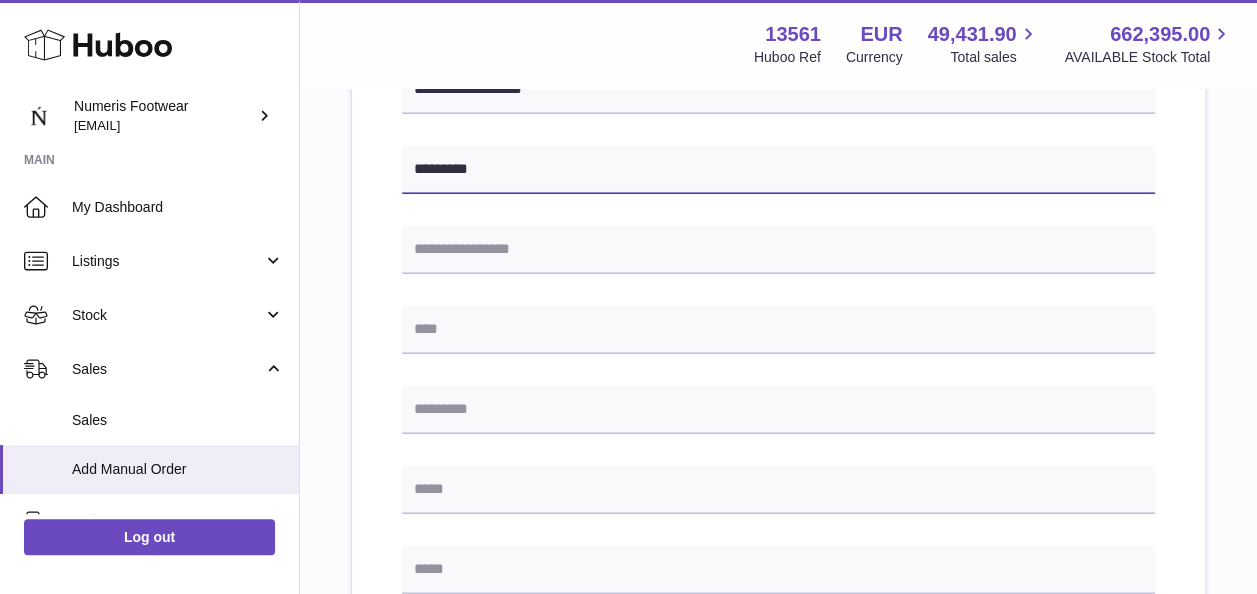type on "*********" 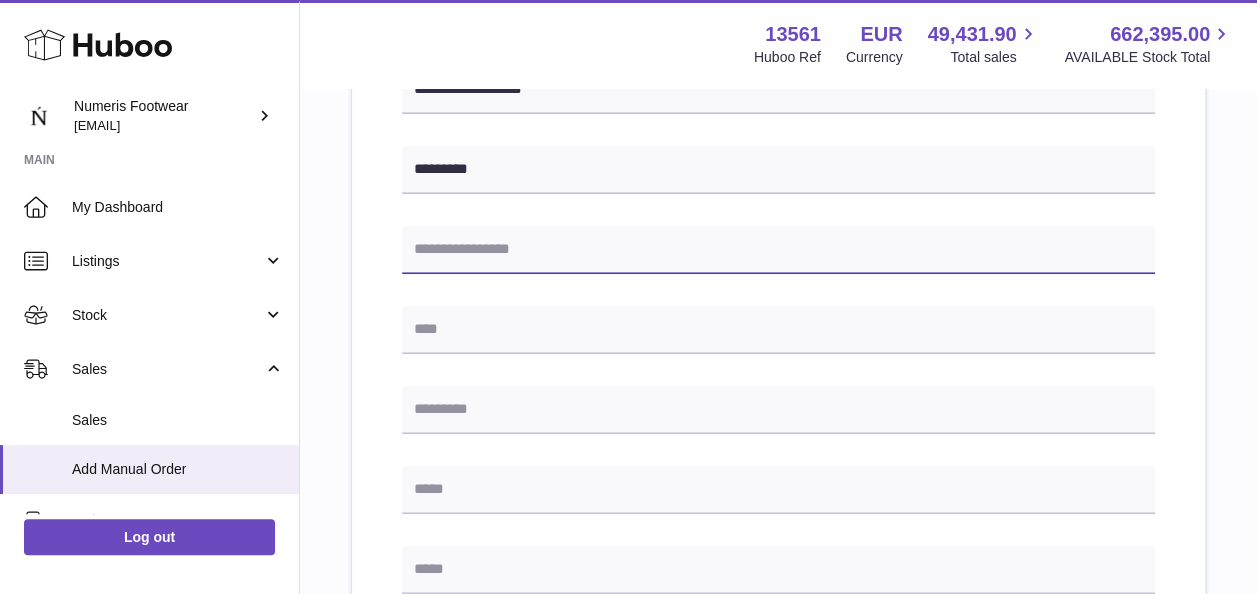 paste on "*********" 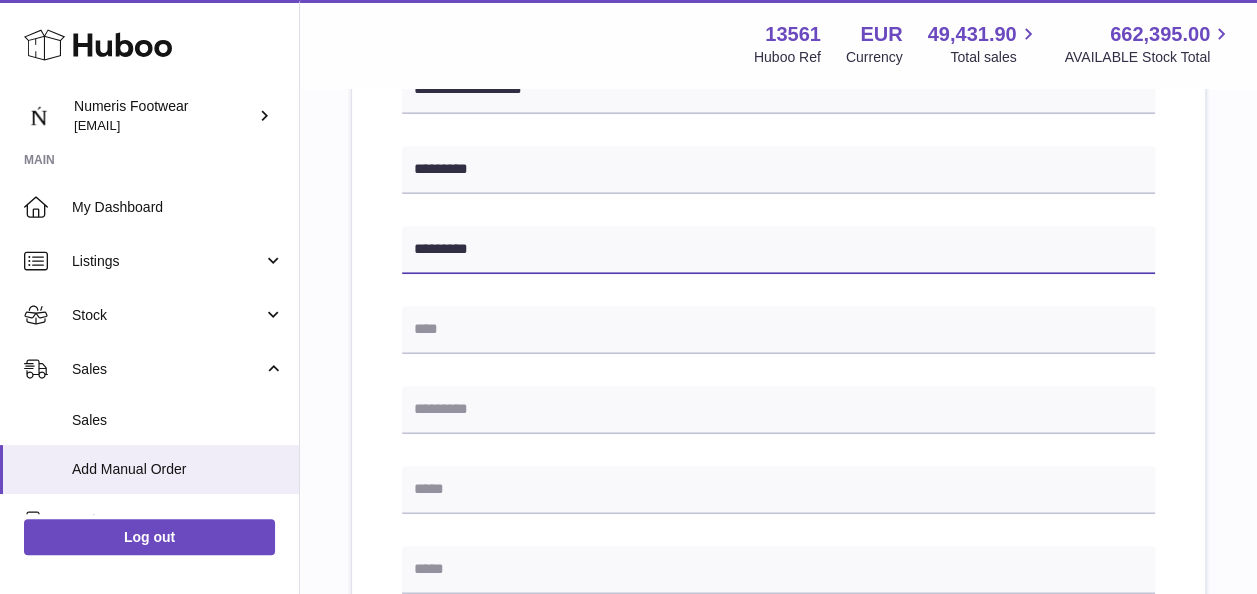 type on "*********" 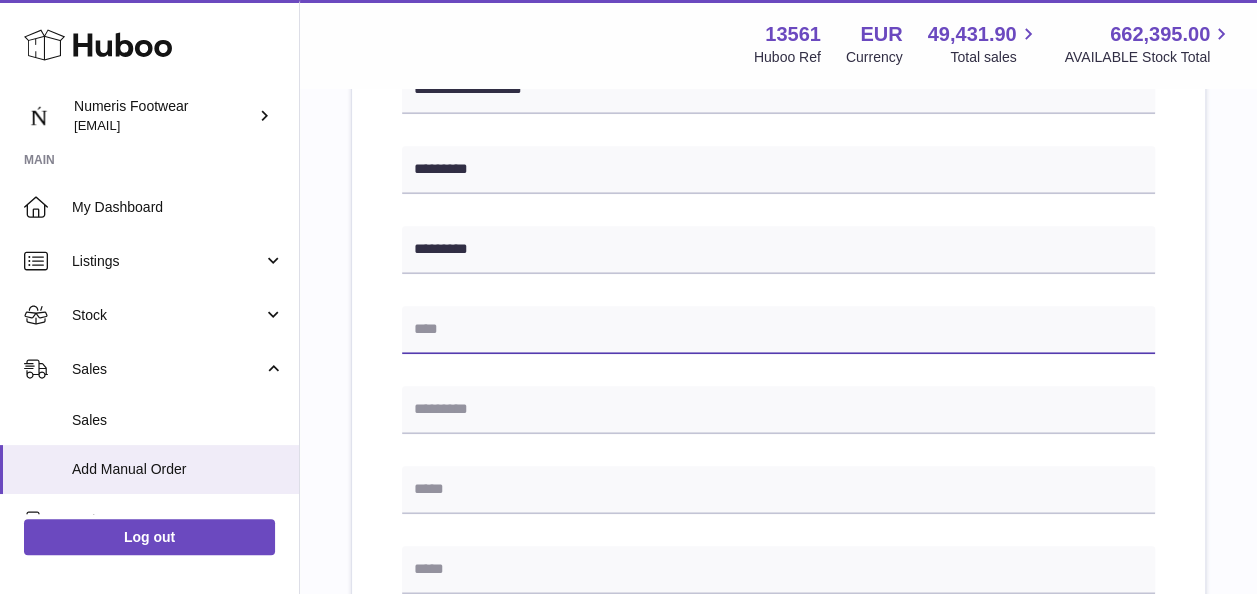 paste on "*********" 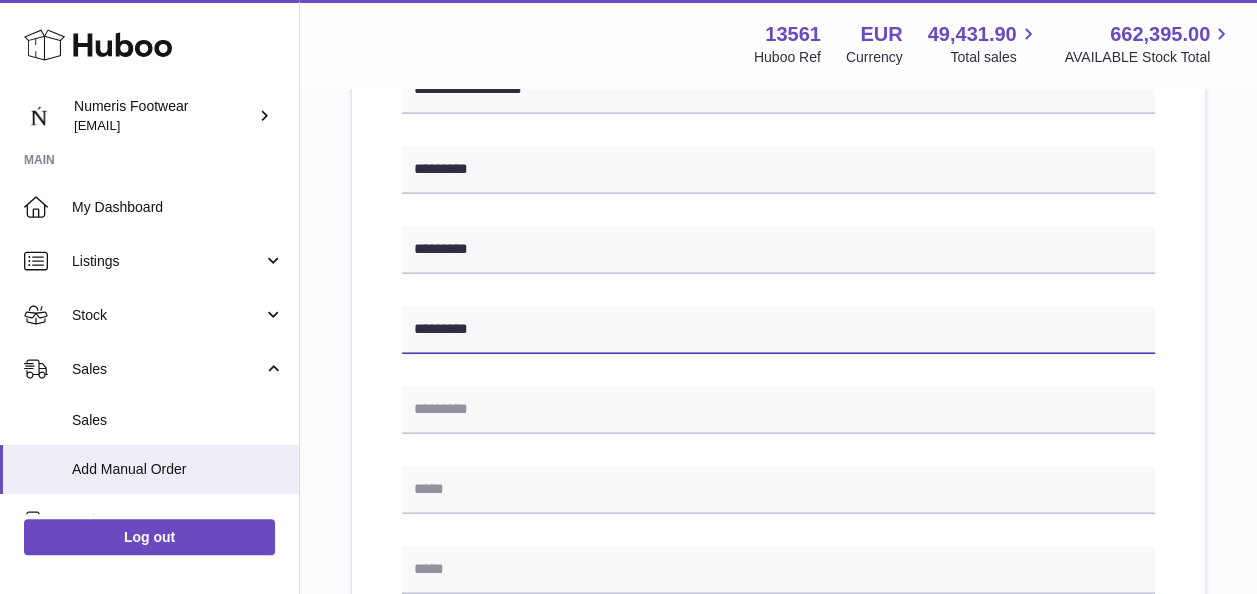type on "*********" 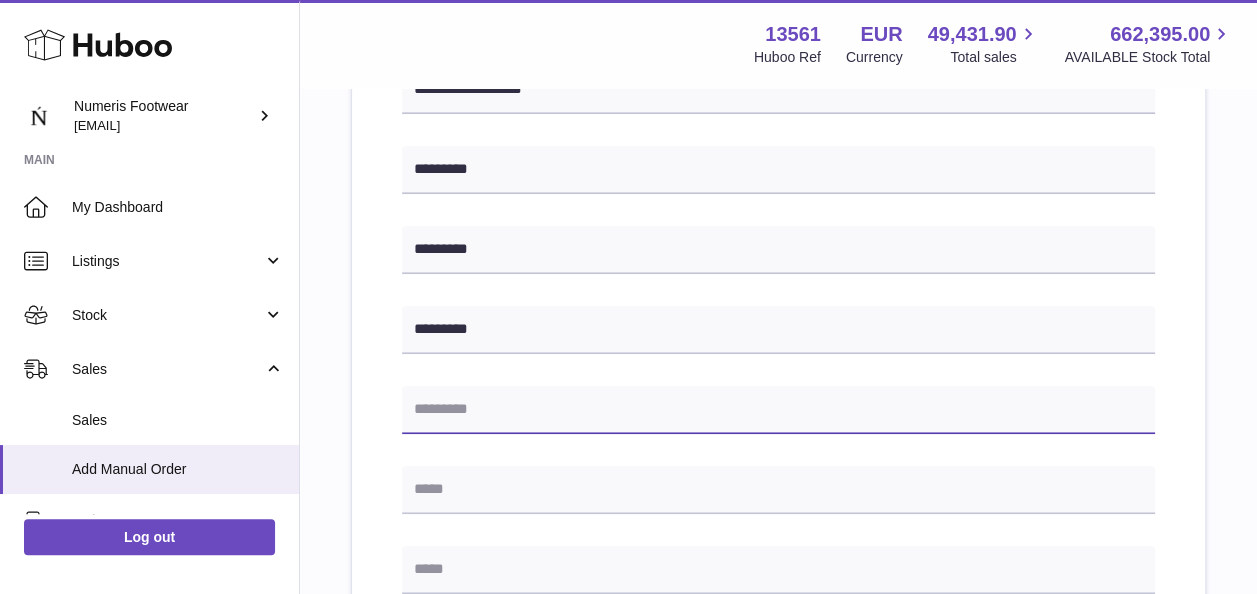 paste on "*****" 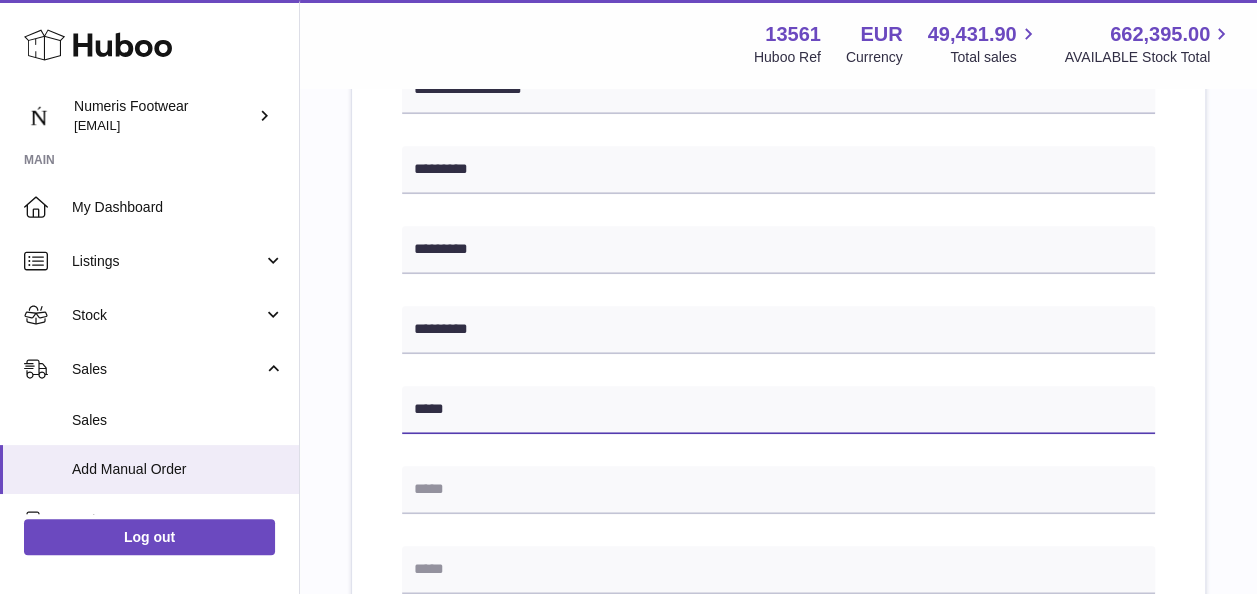 type on "*****" 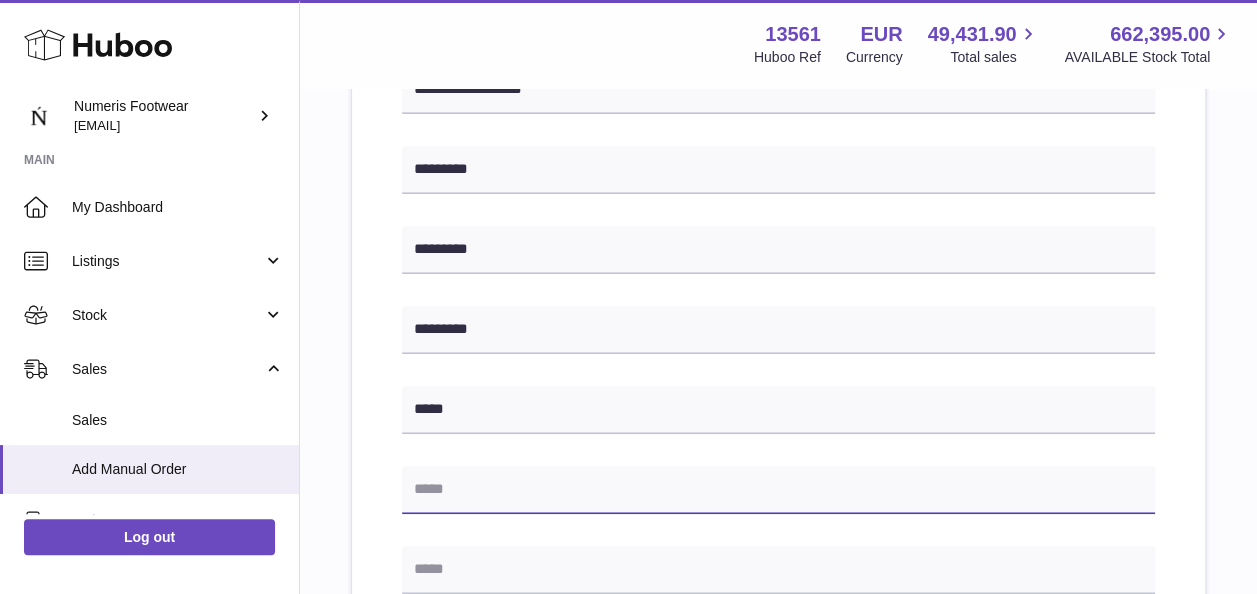 paste on "**********" 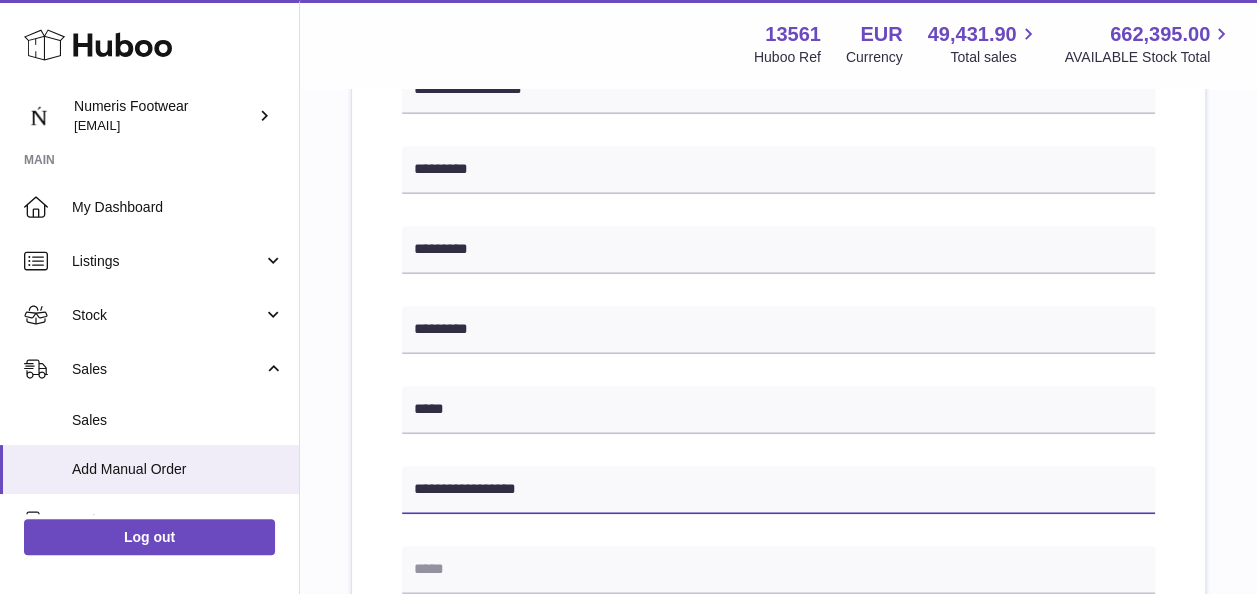 type on "**********" 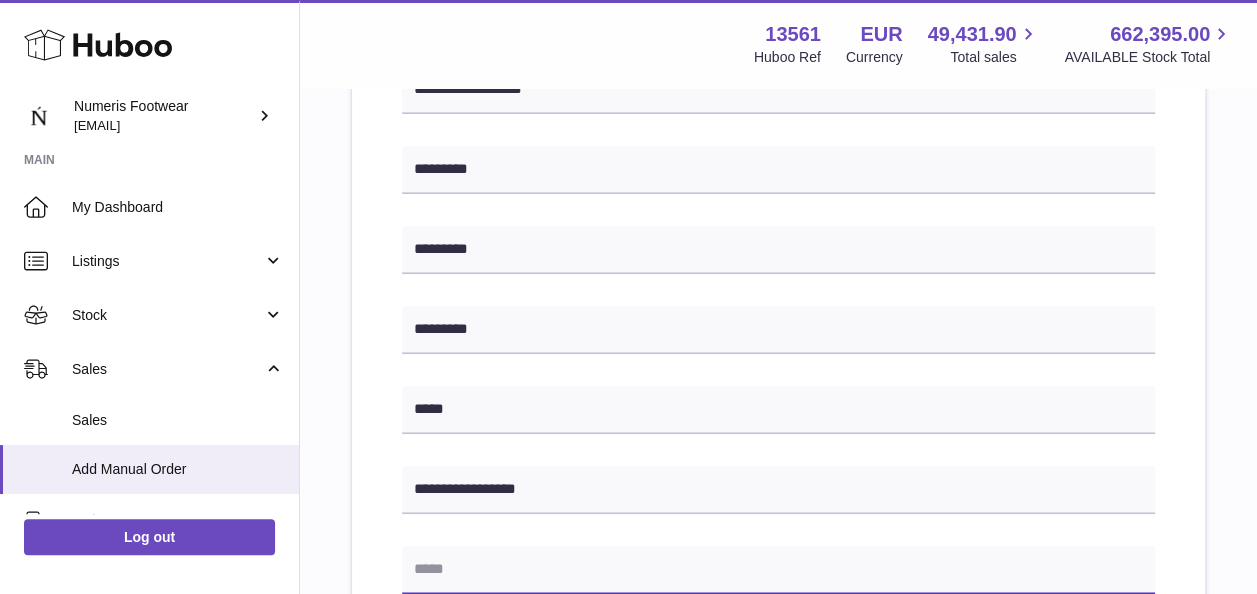 paste on "**********" 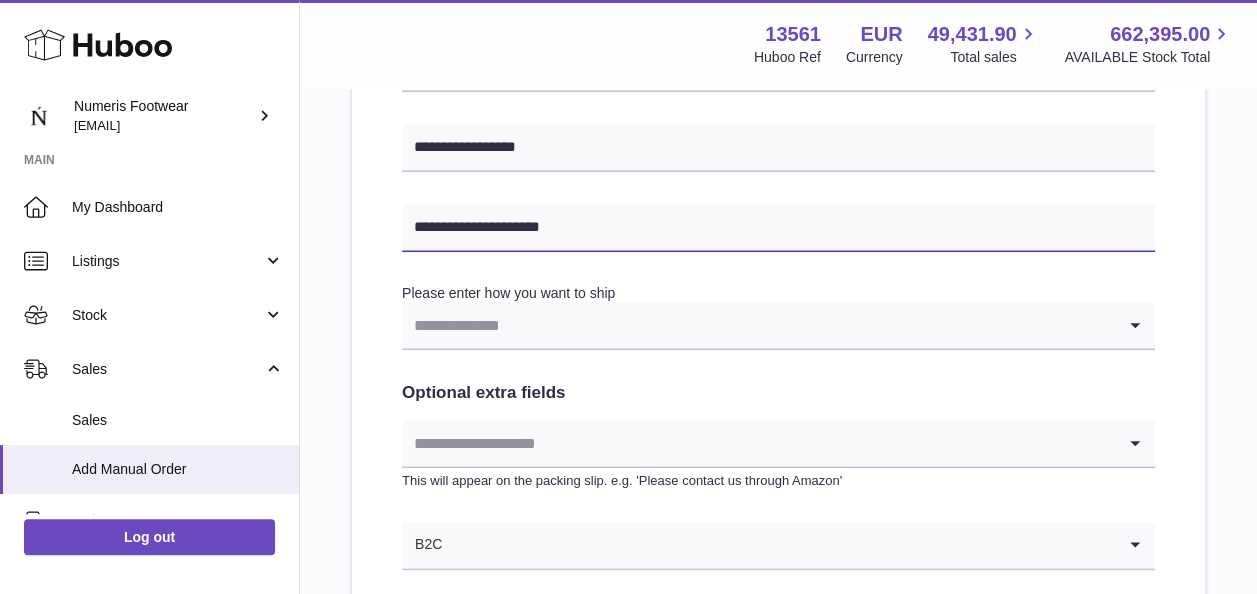 scroll, scrollTop: 920, scrollLeft: 0, axis: vertical 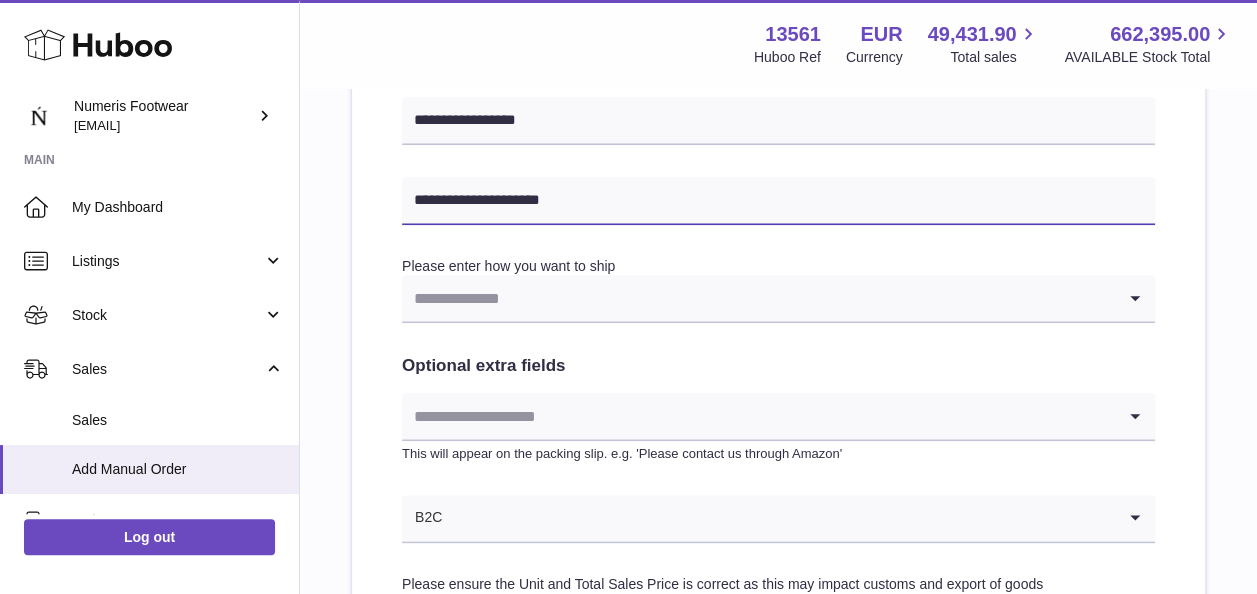 type on "**********" 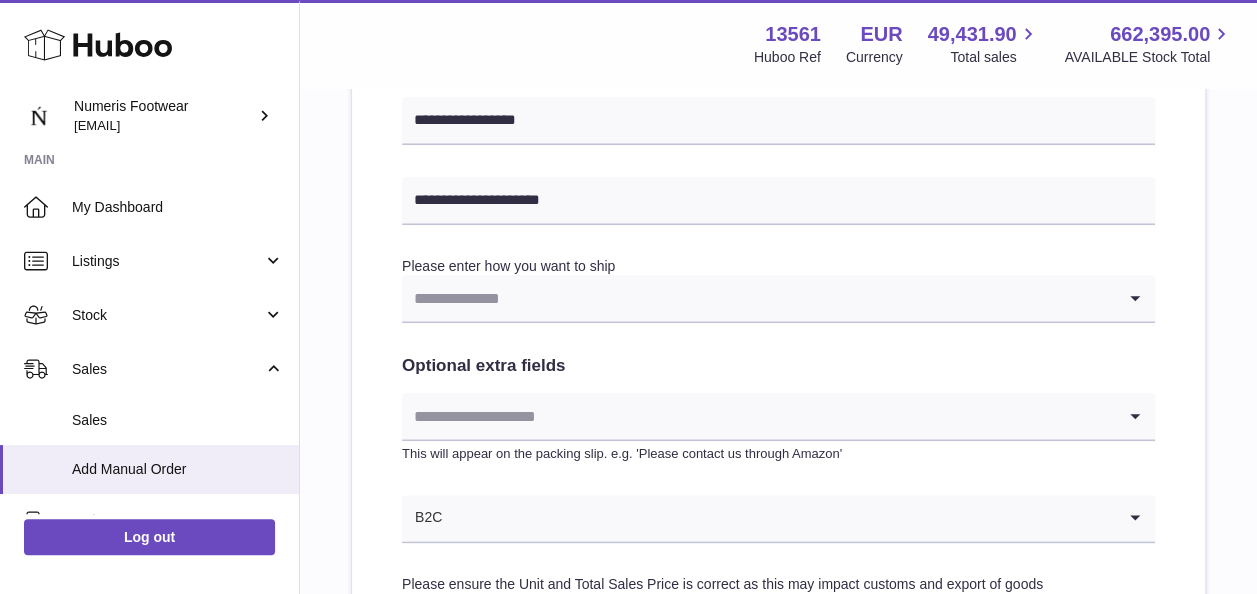 click at bounding box center (758, 298) 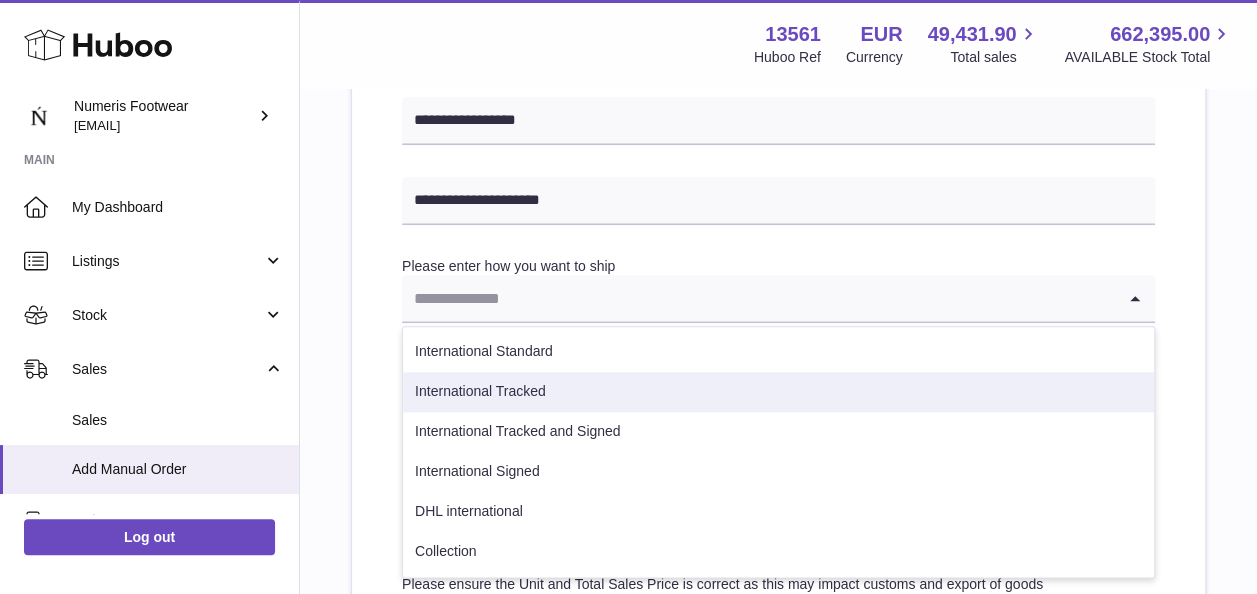 click on "International Tracked" at bounding box center (778, 392) 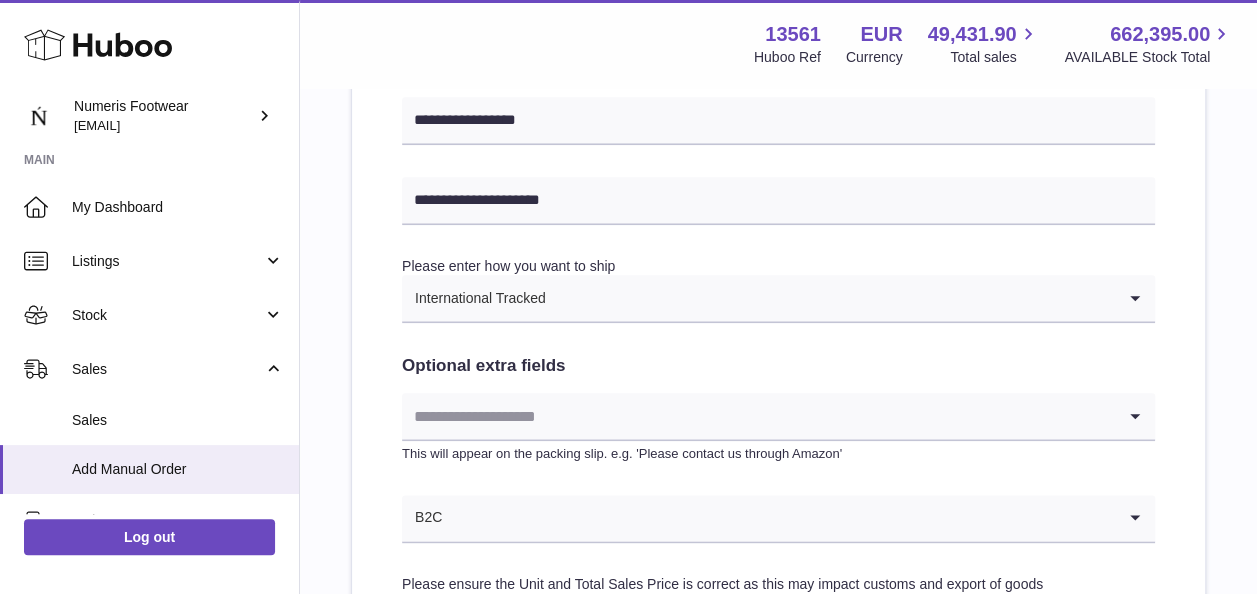 scroll, scrollTop: 1198, scrollLeft: 0, axis: vertical 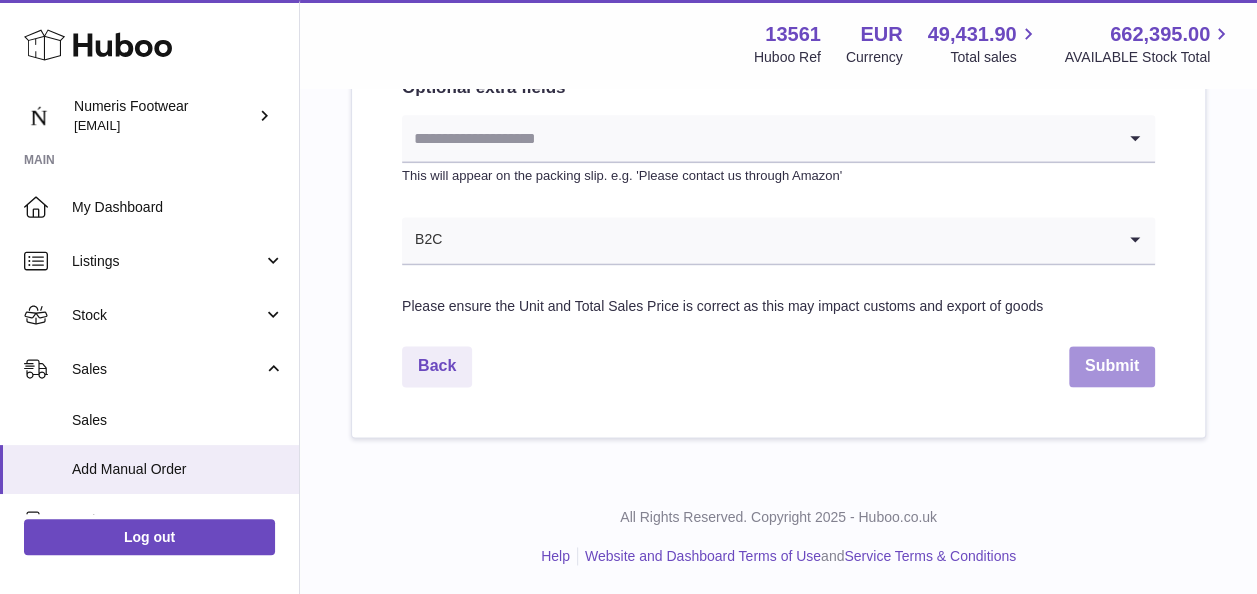 click on "Submit" at bounding box center (1112, 366) 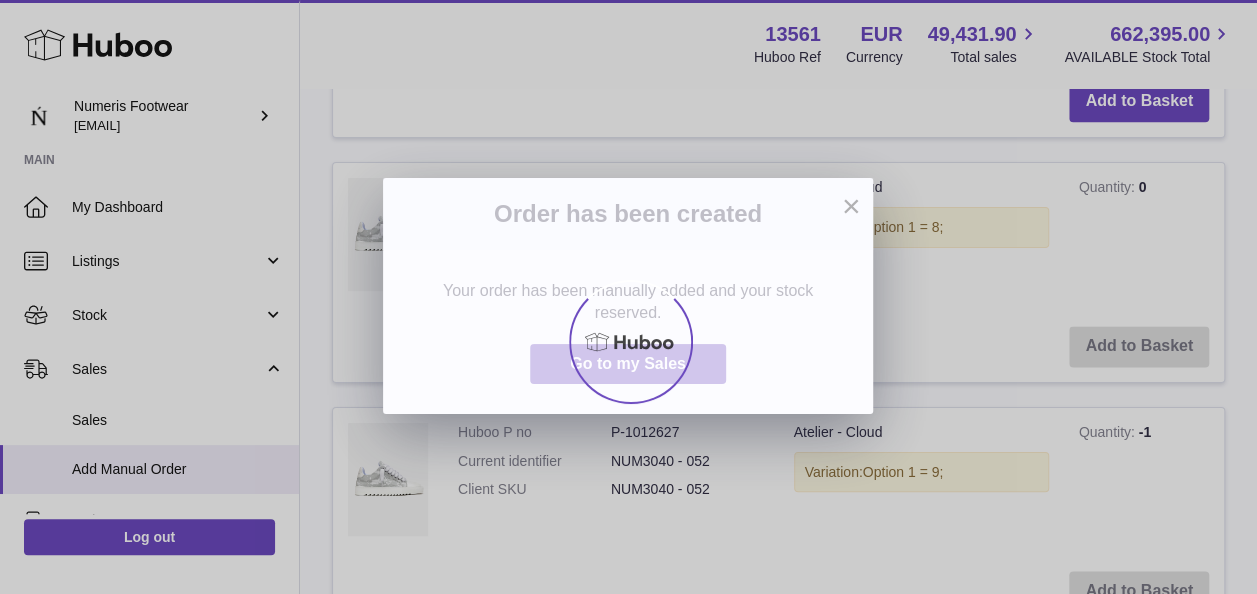 scroll, scrollTop: 0, scrollLeft: 0, axis: both 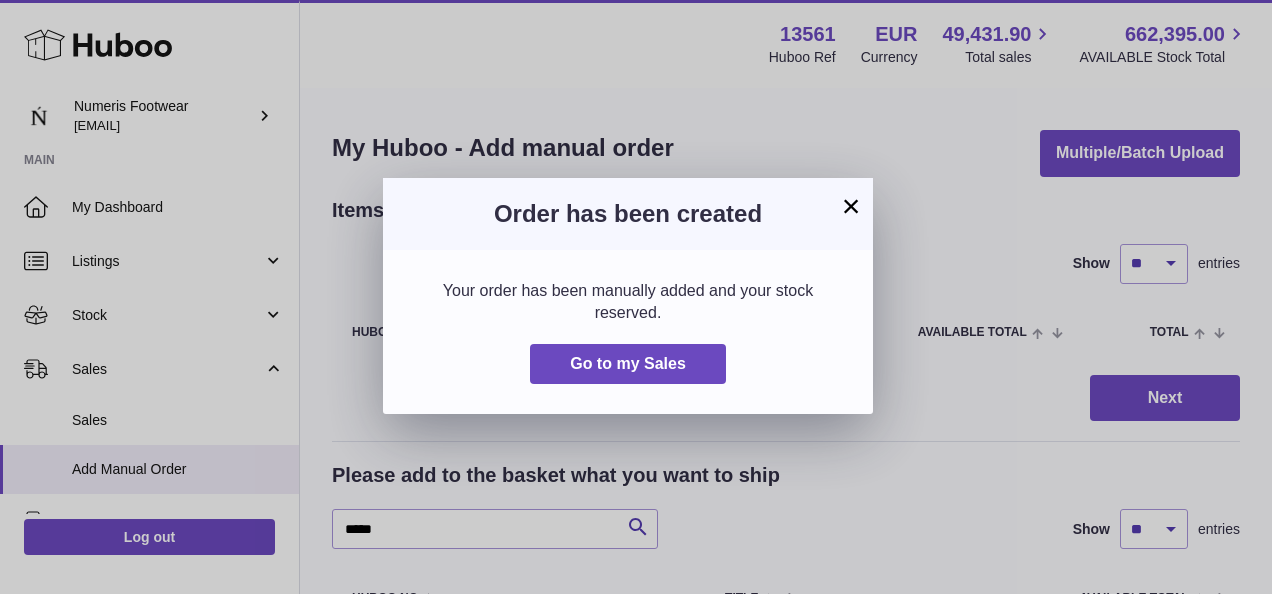 click on "×" at bounding box center [851, 206] 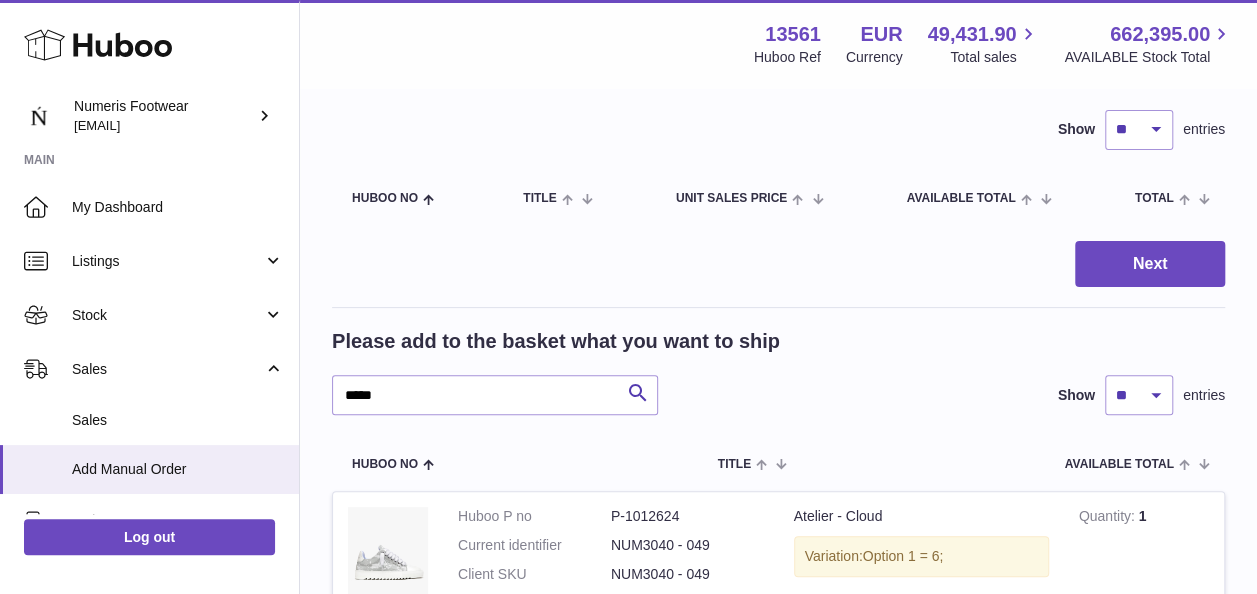 scroll, scrollTop: 299, scrollLeft: 0, axis: vertical 